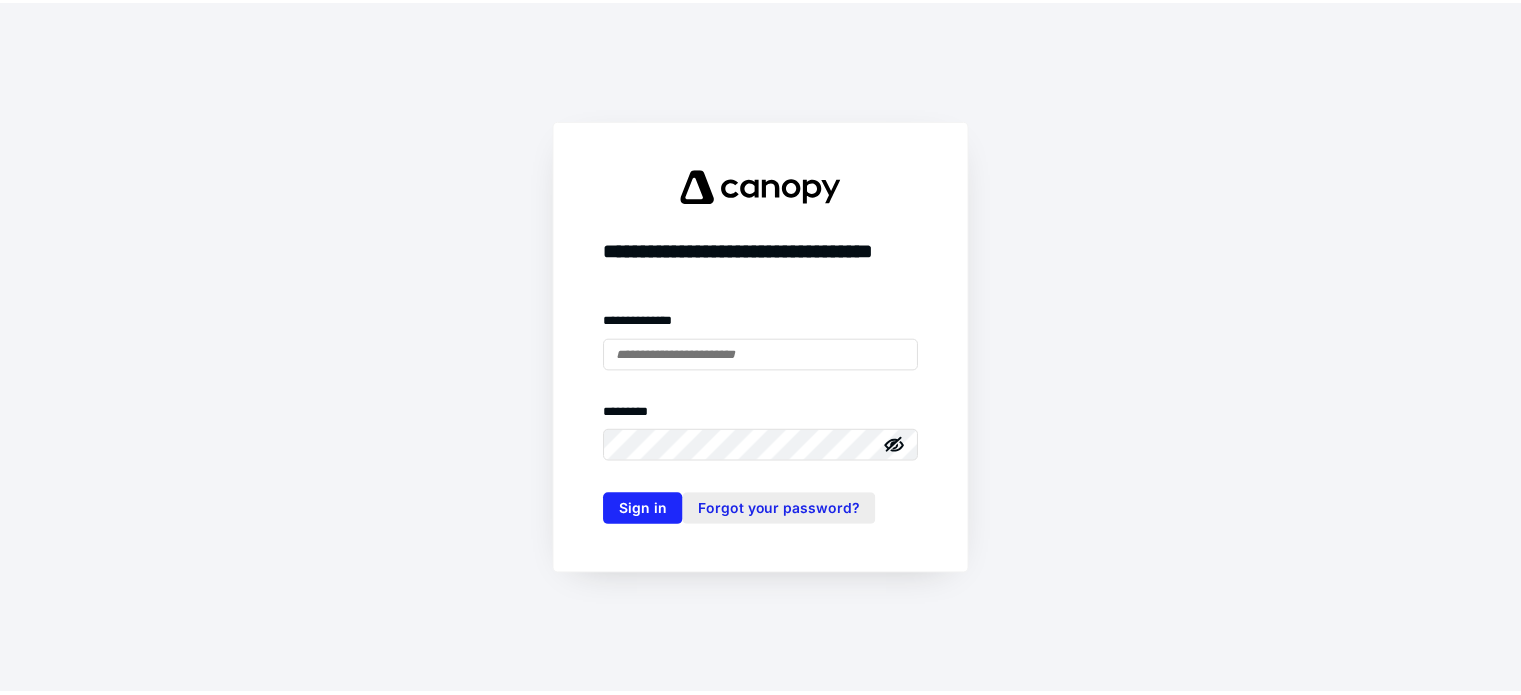 scroll, scrollTop: 0, scrollLeft: 0, axis: both 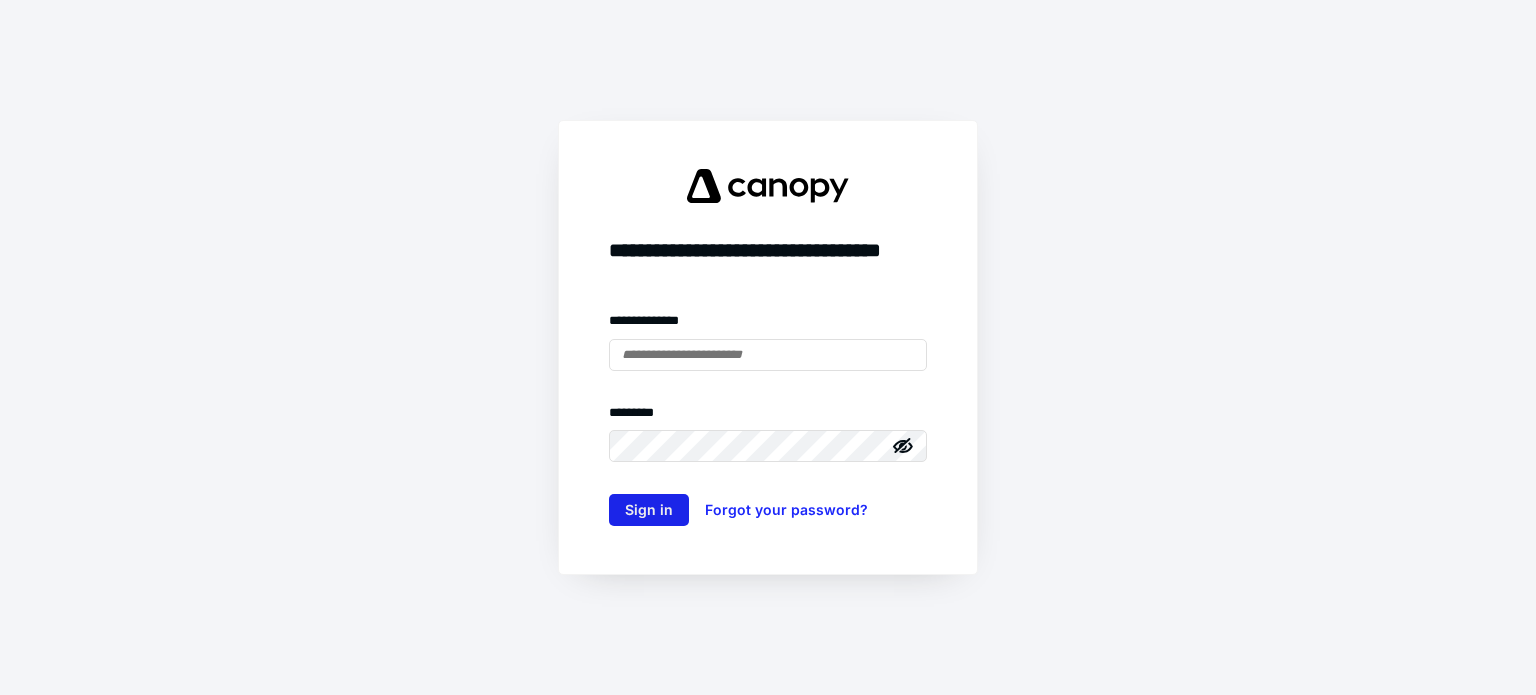 type on "**********" 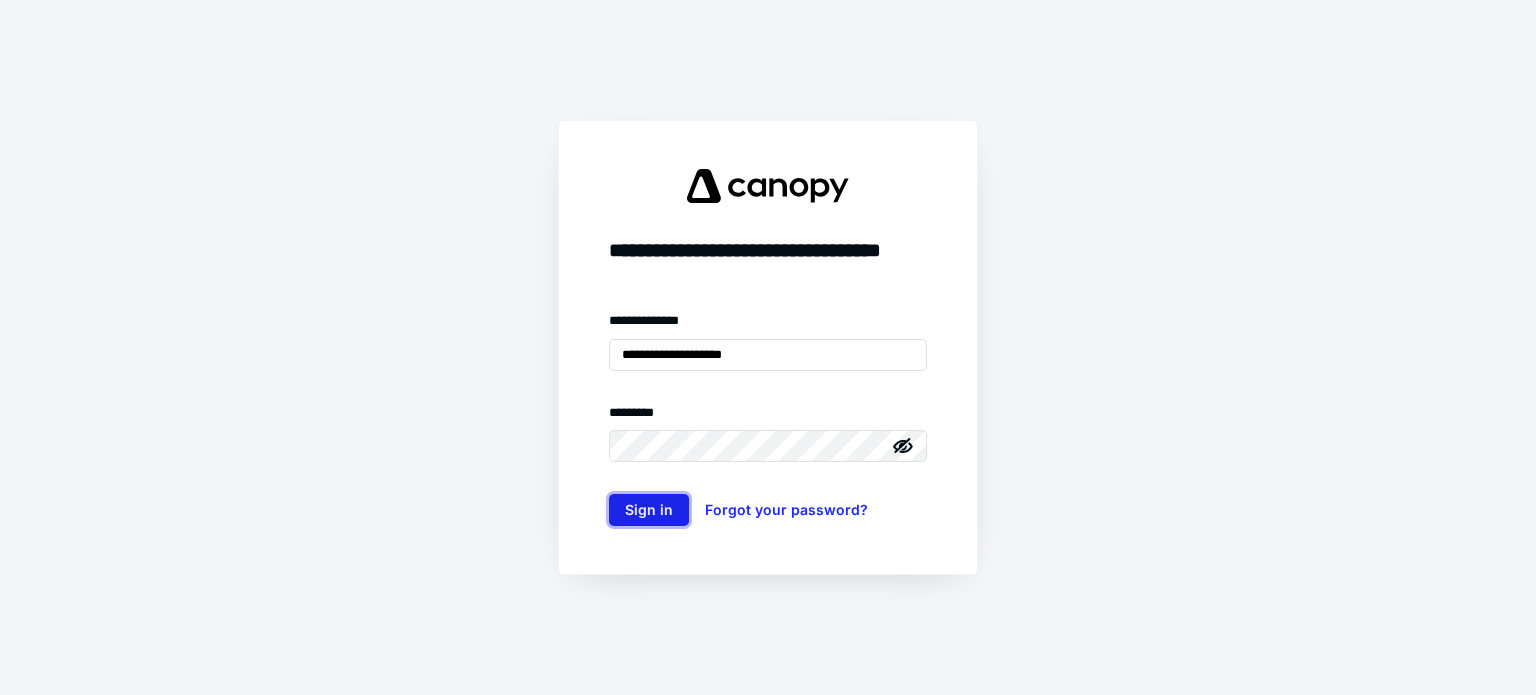 click on "Sign in" at bounding box center [649, 510] 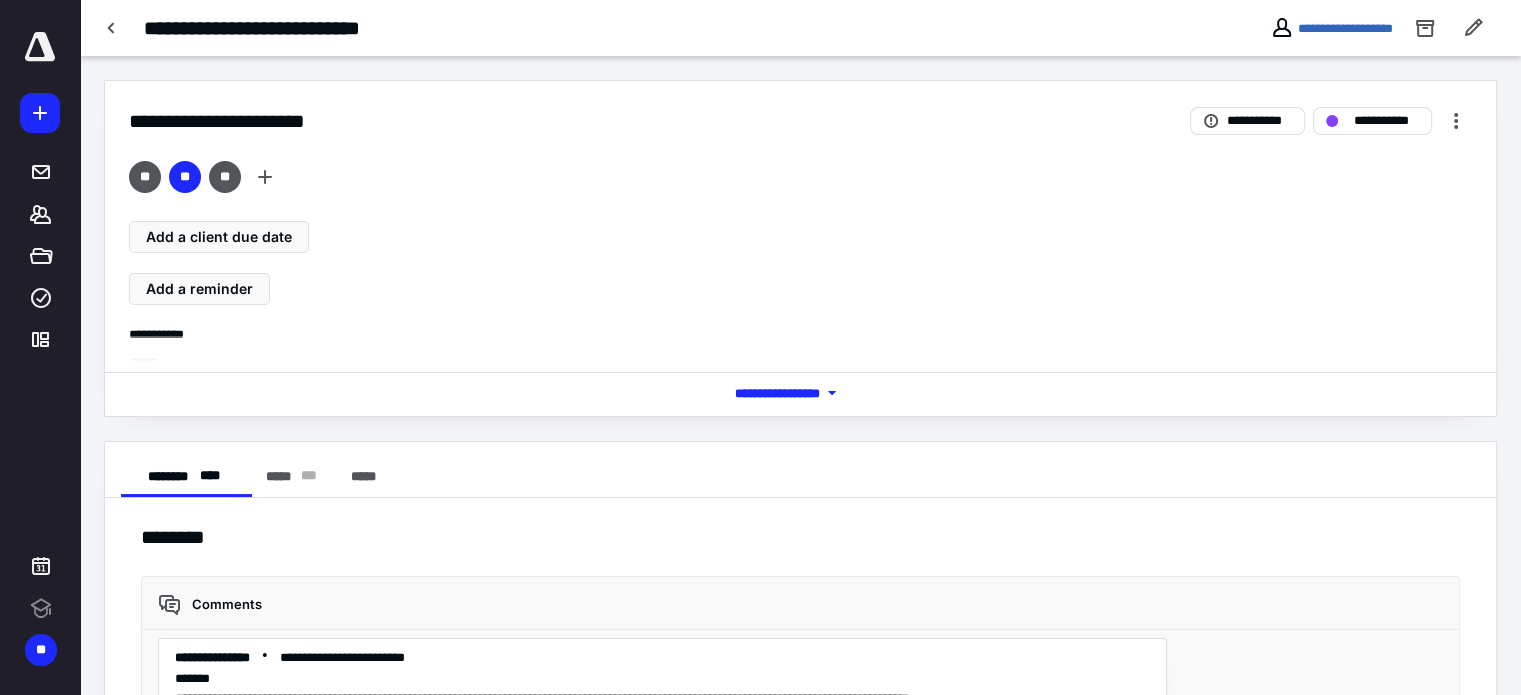scroll, scrollTop: 4180, scrollLeft: 0, axis: vertical 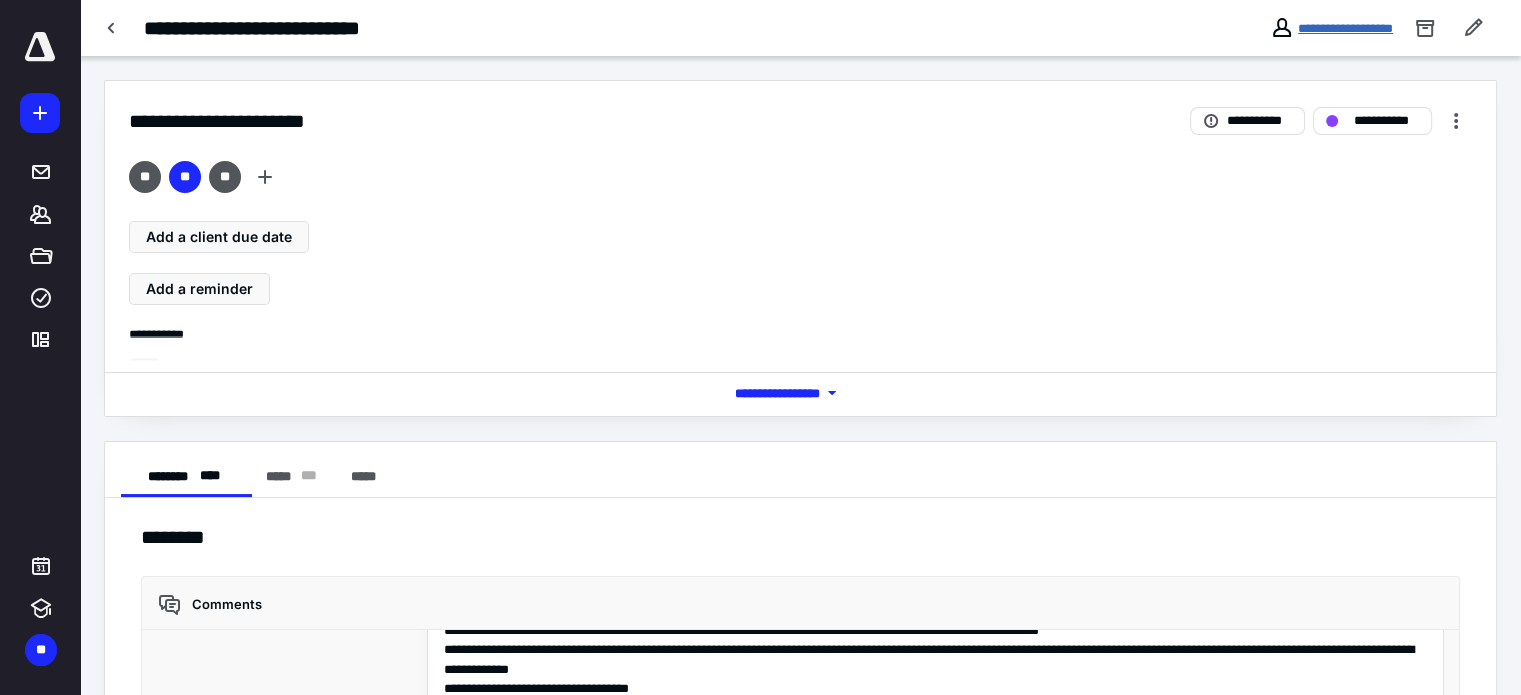click on "**********" at bounding box center (1345, 28) 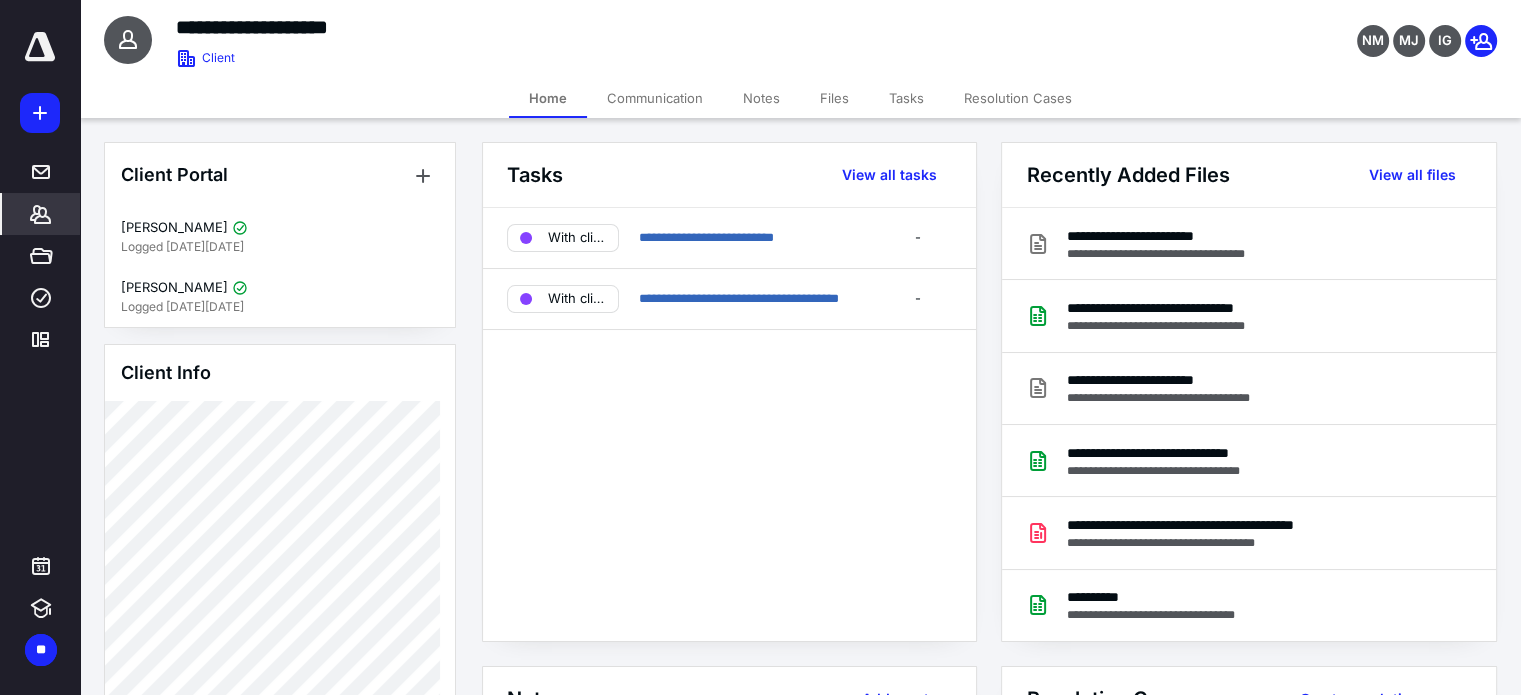 click on "Tasks" at bounding box center (906, 98) 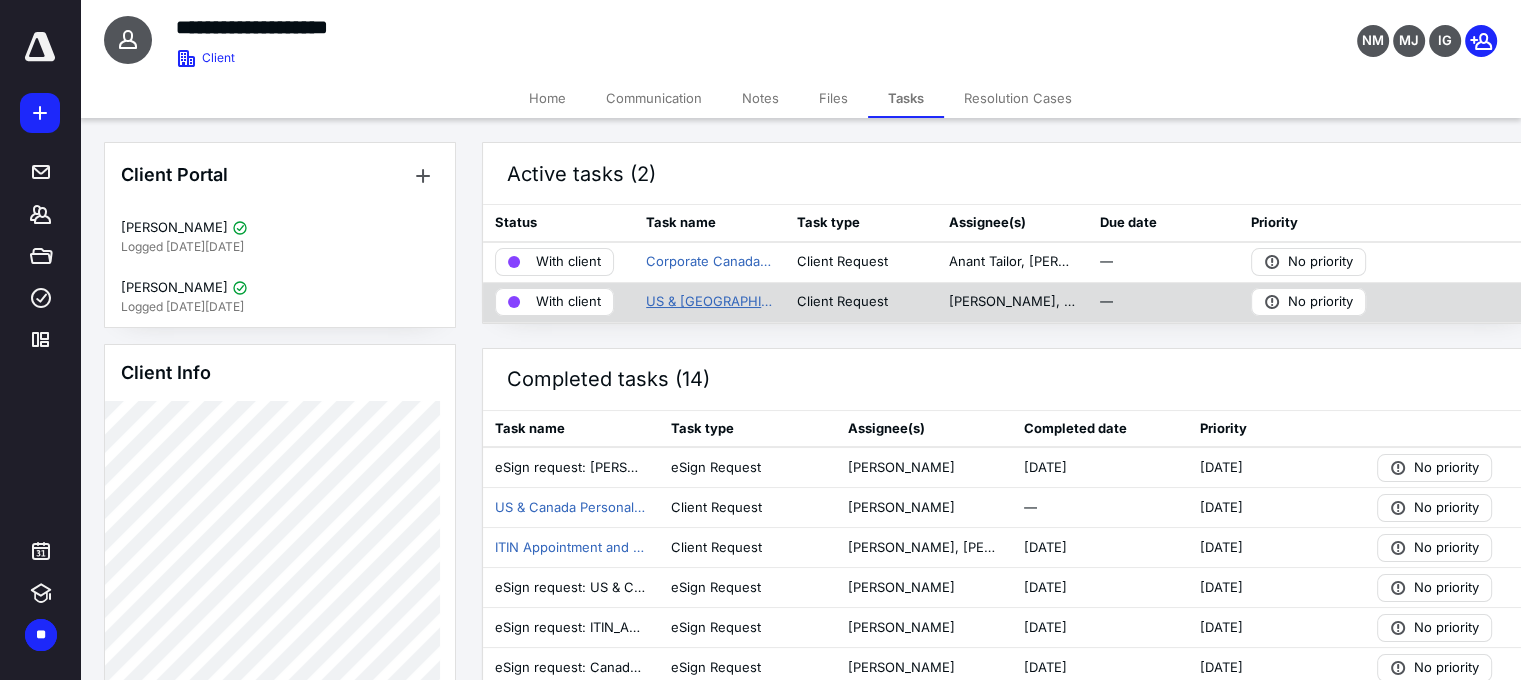 click on "US & [GEOGRAPHIC_DATA] Personal Tax Returns FY 2024" at bounding box center (709, 302) 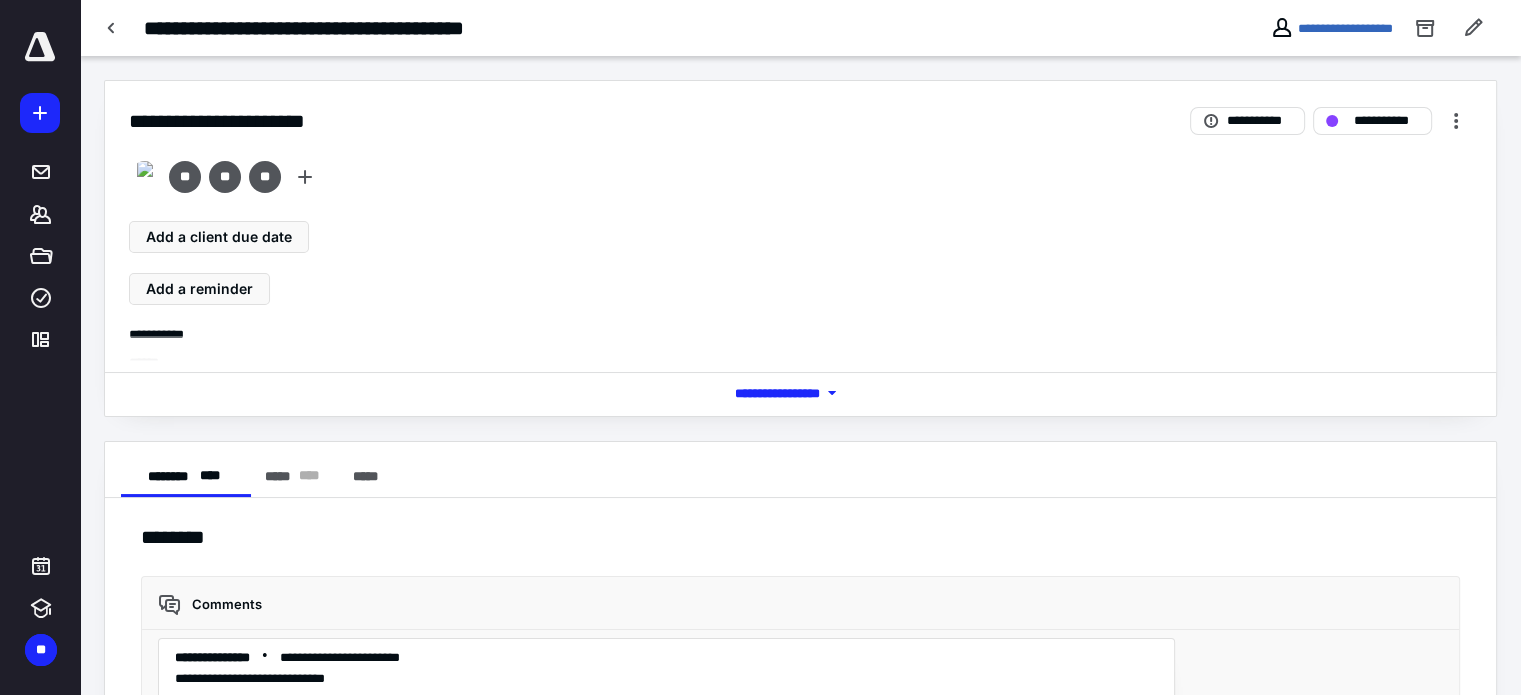 scroll, scrollTop: 2930, scrollLeft: 0, axis: vertical 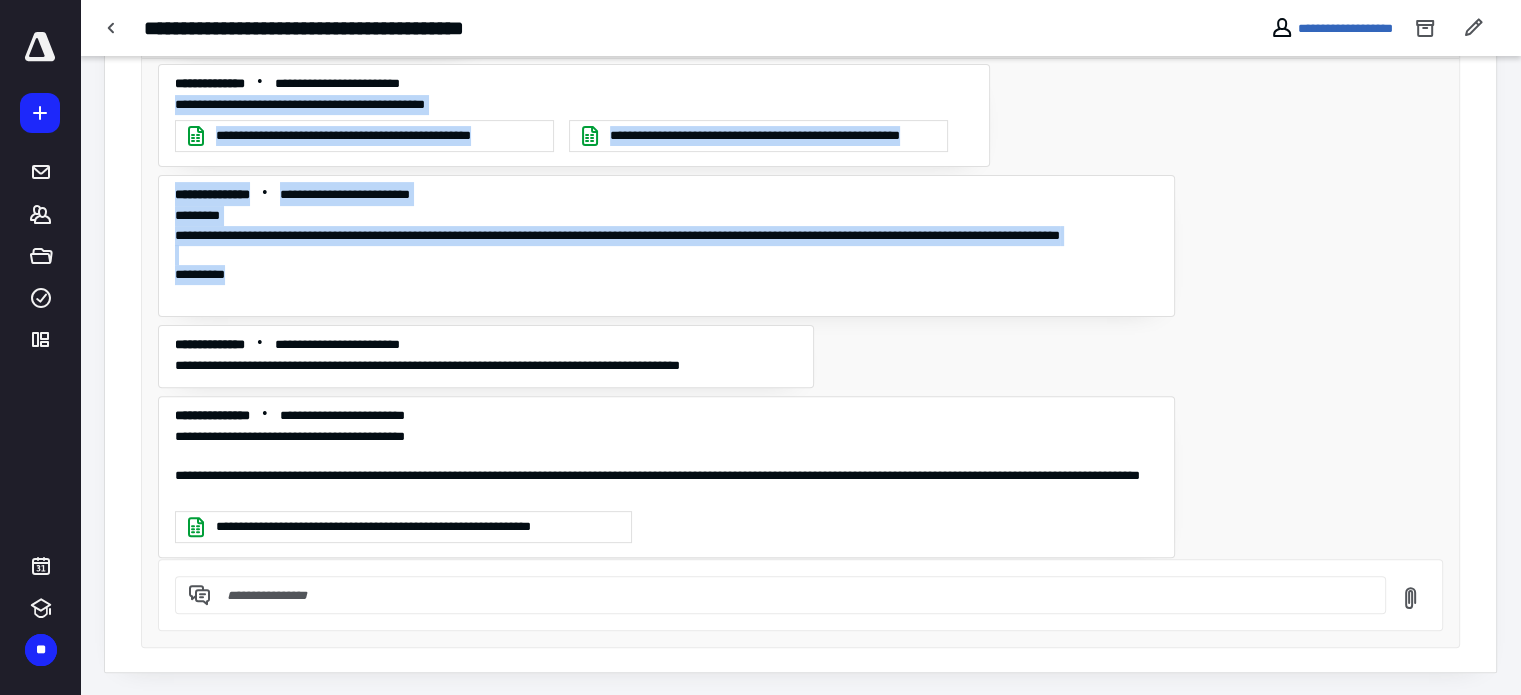 drag, startPoint x: 476, startPoint y: 364, endPoint x: 603, endPoint y: 295, distance: 144.53374 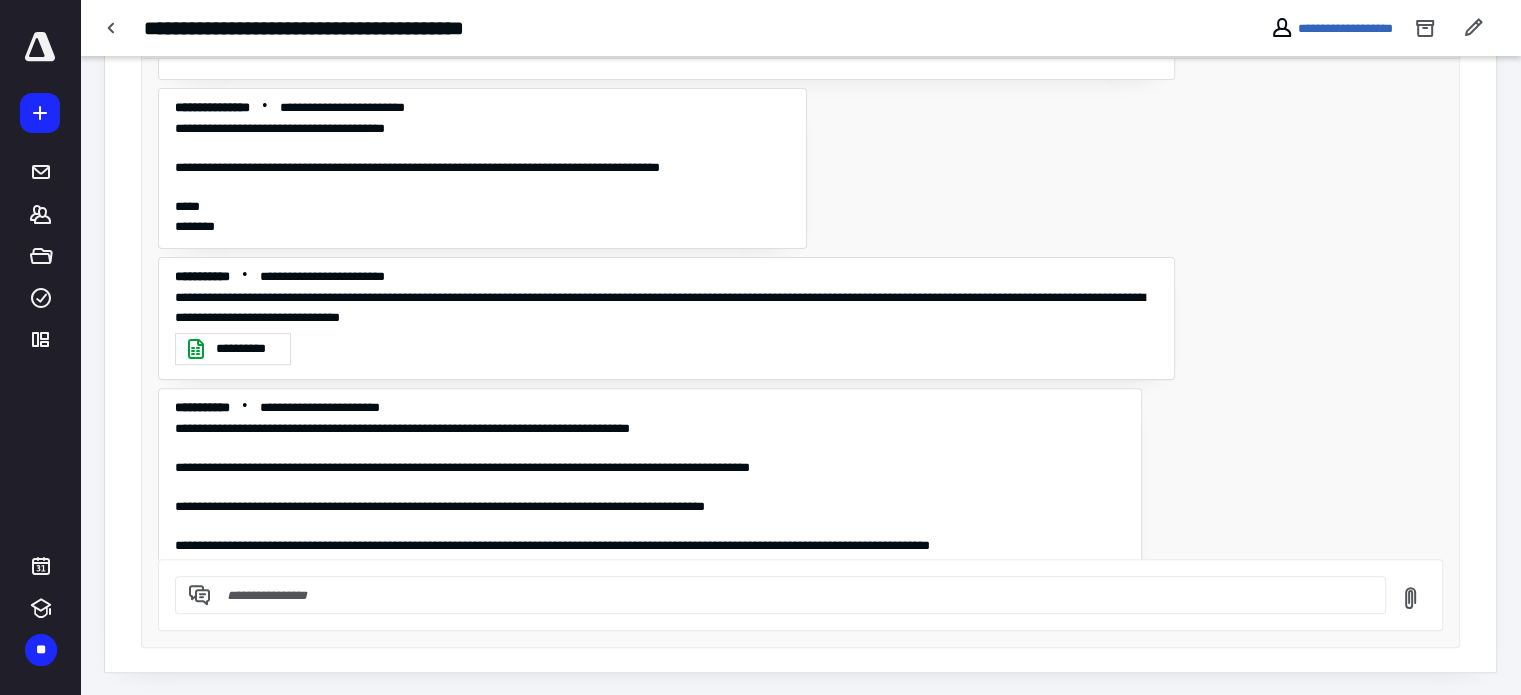 scroll, scrollTop: 2130, scrollLeft: 0, axis: vertical 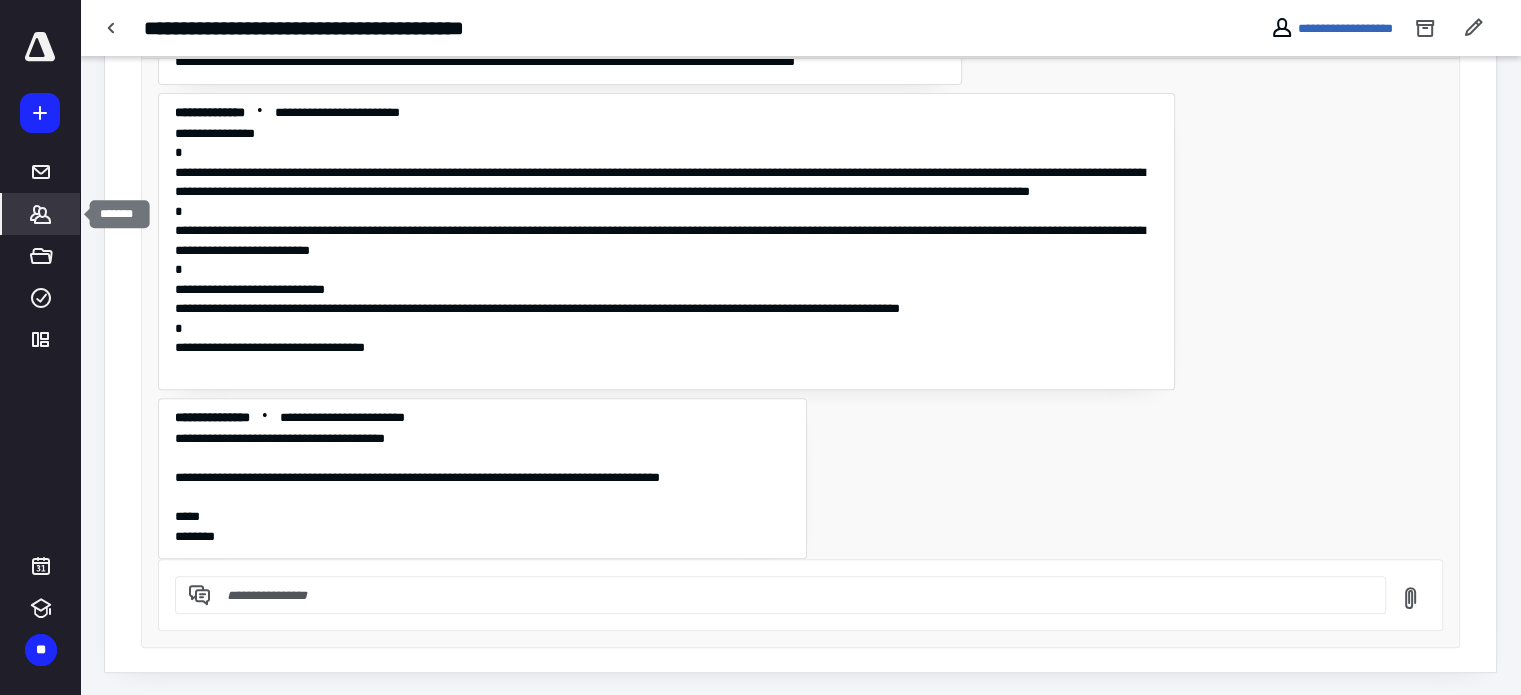 click on "*******" at bounding box center (41, 214) 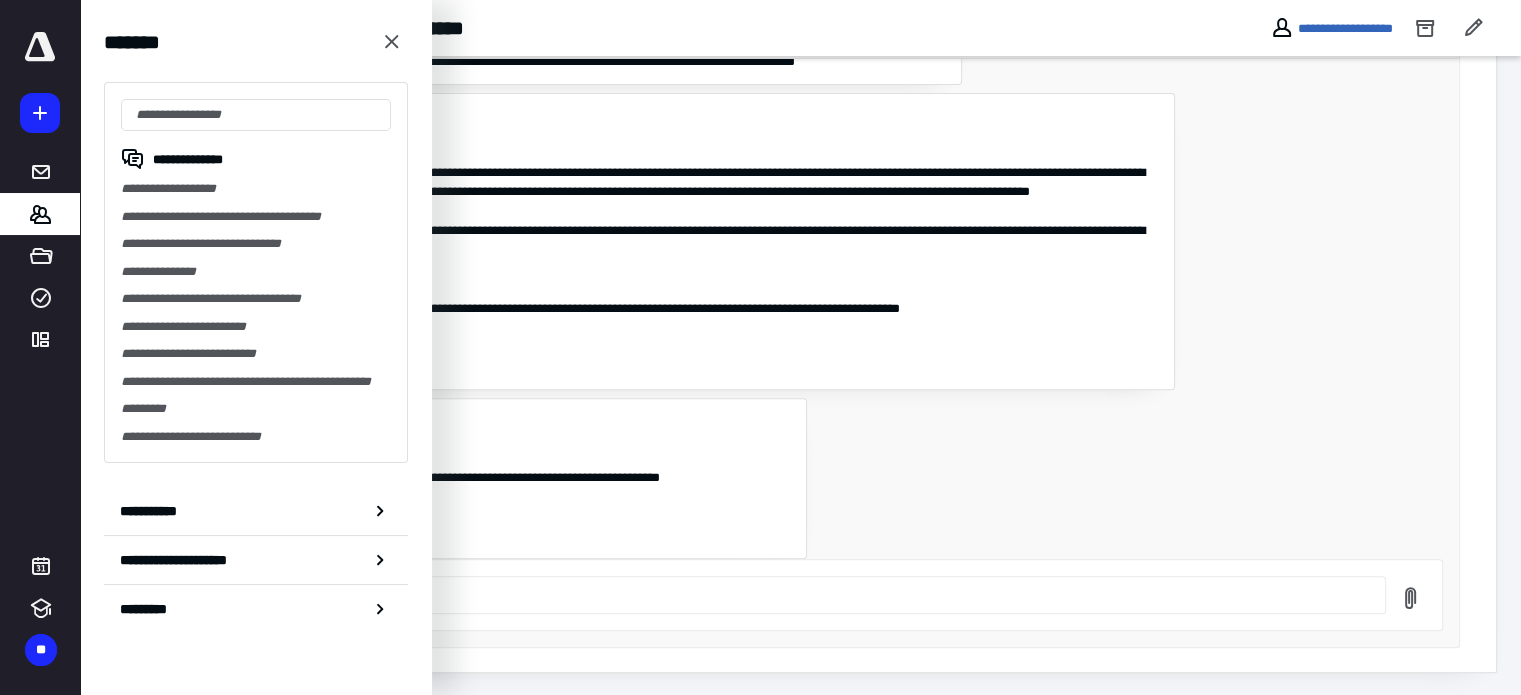 click on "**********" at bounding box center [666, 251] 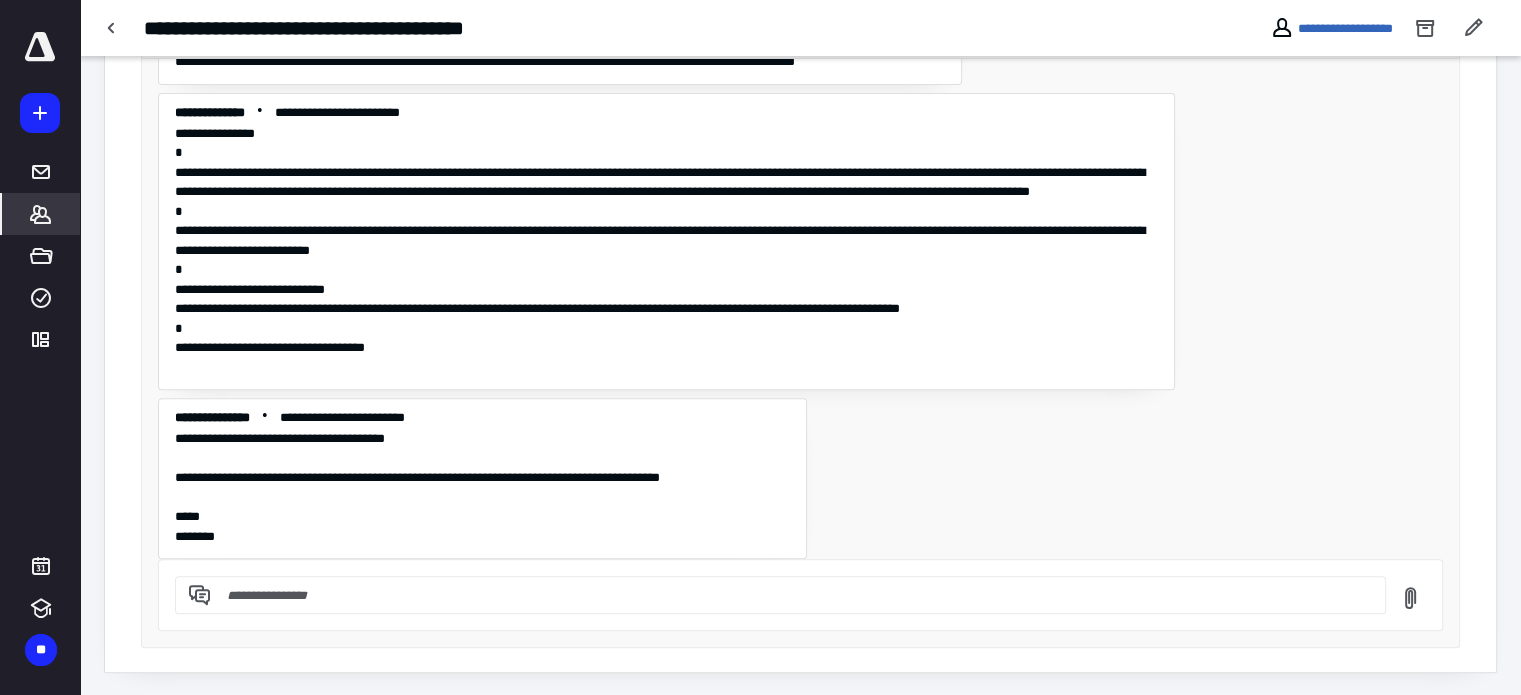 click 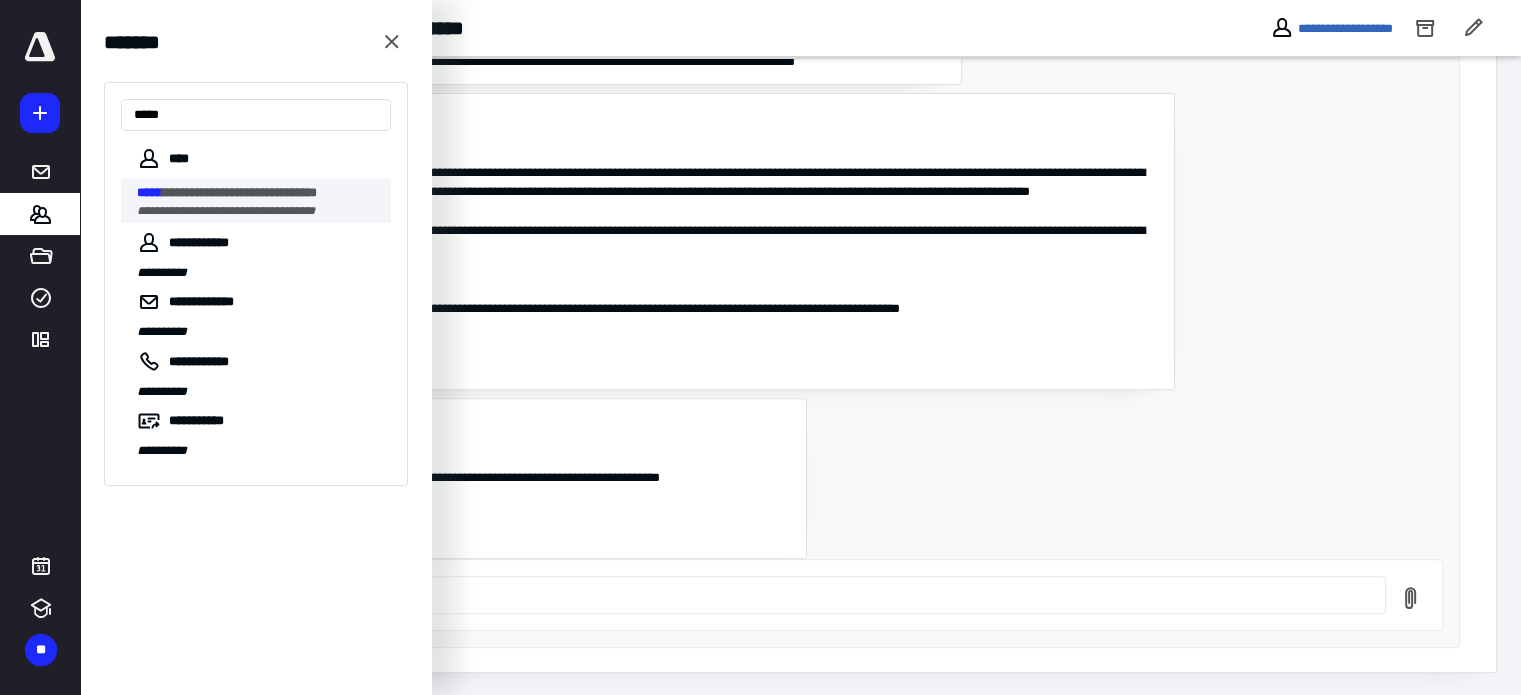type on "*****" 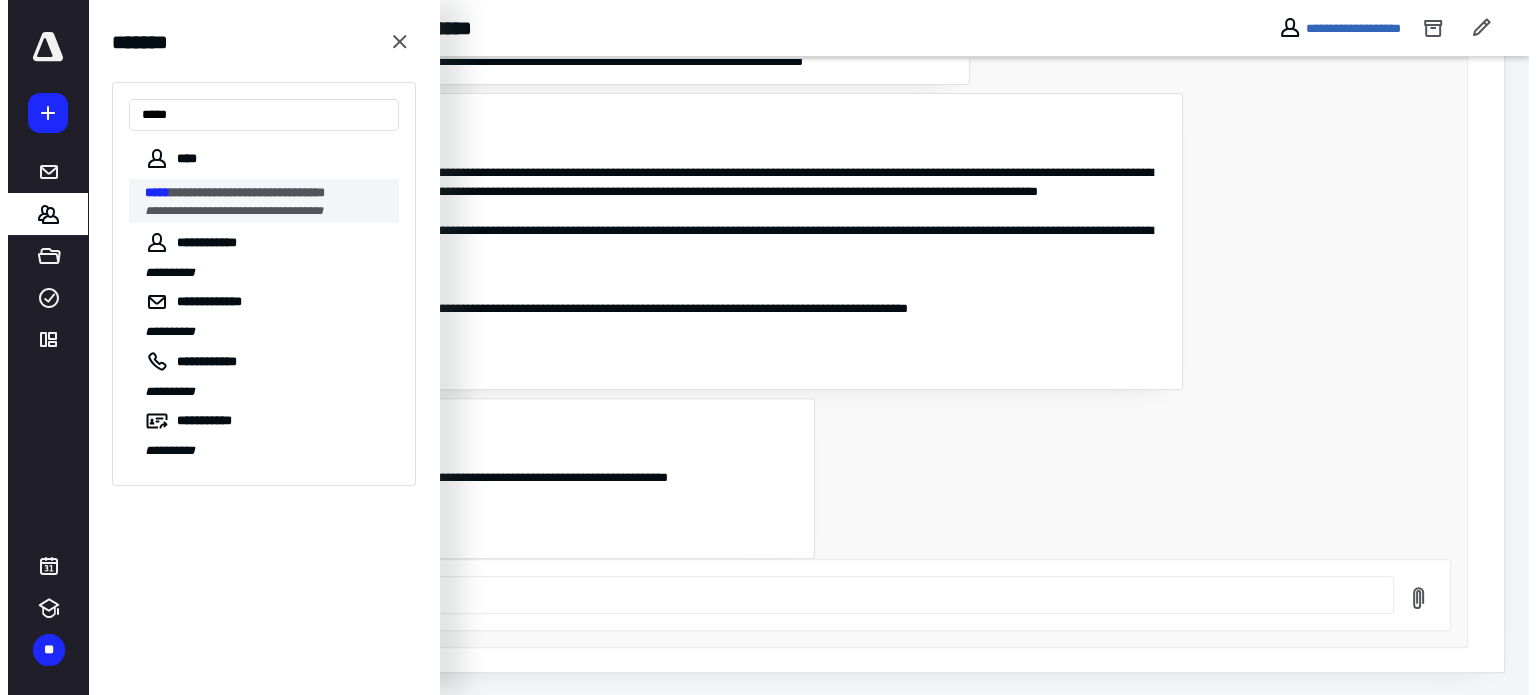 scroll, scrollTop: 0, scrollLeft: 0, axis: both 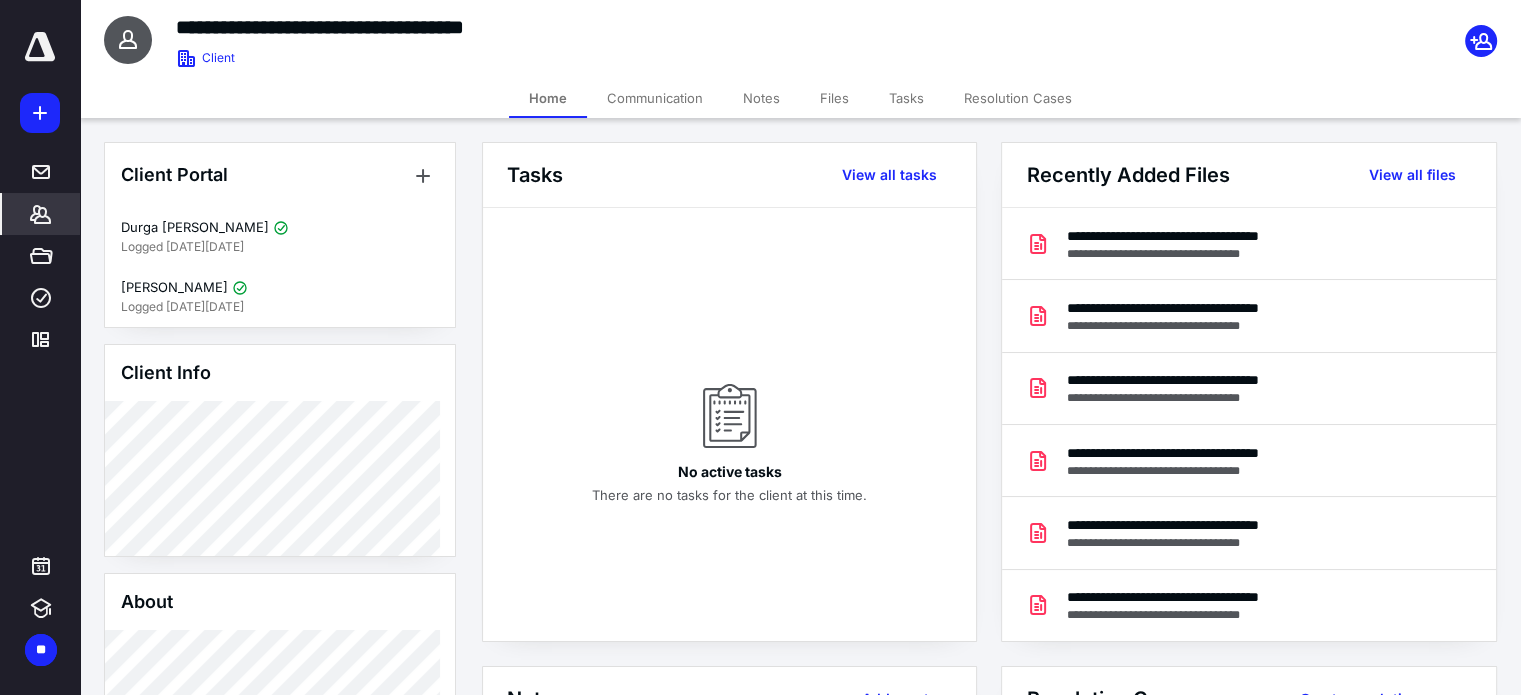 click on "Tasks" at bounding box center (906, 98) 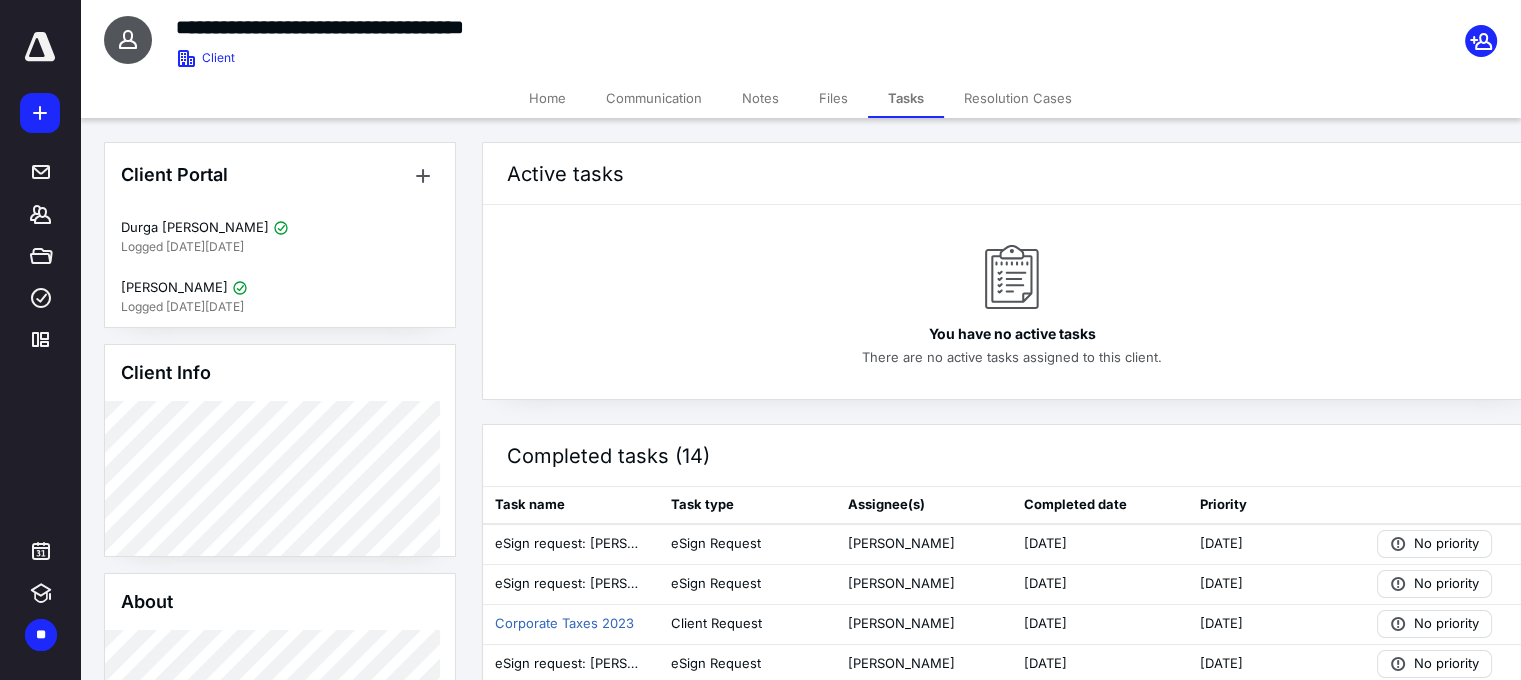 click on "Files" at bounding box center (833, 98) 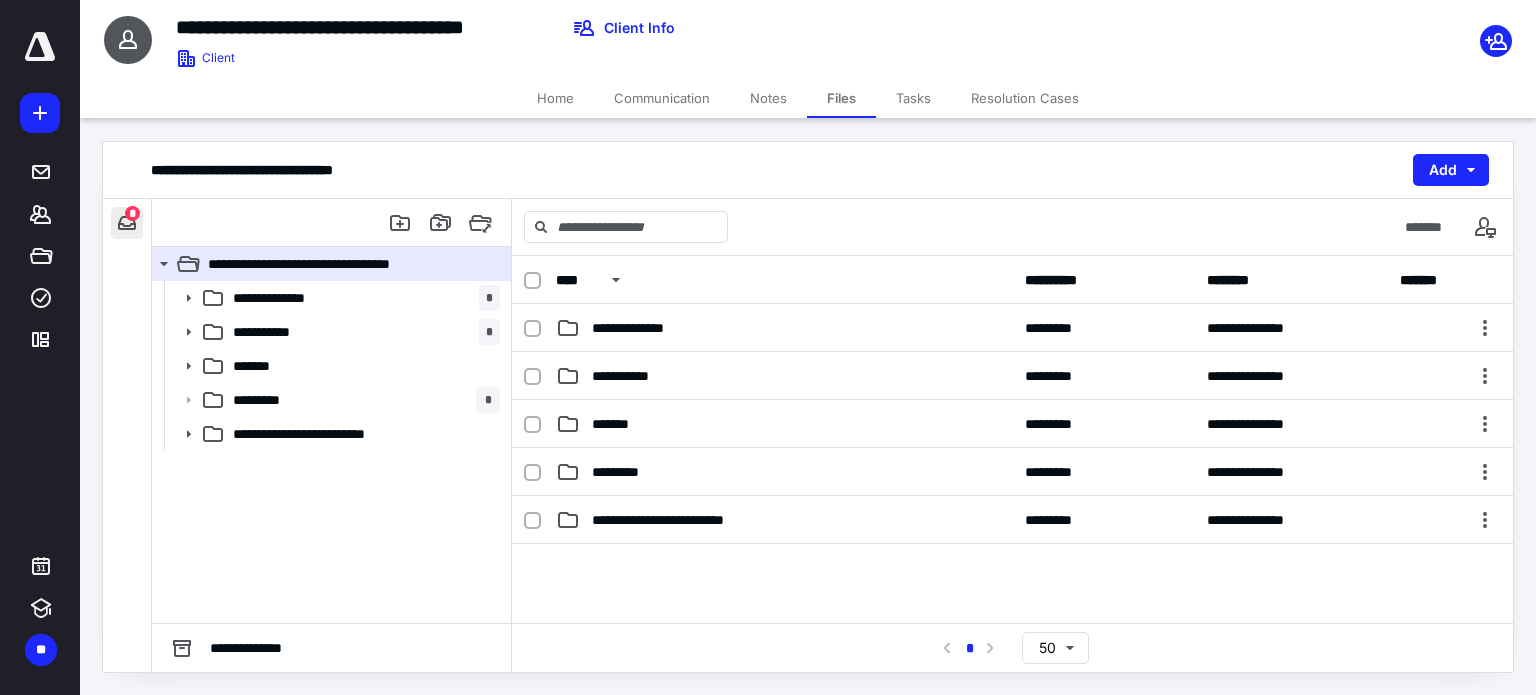 click at bounding box center (127, 223) 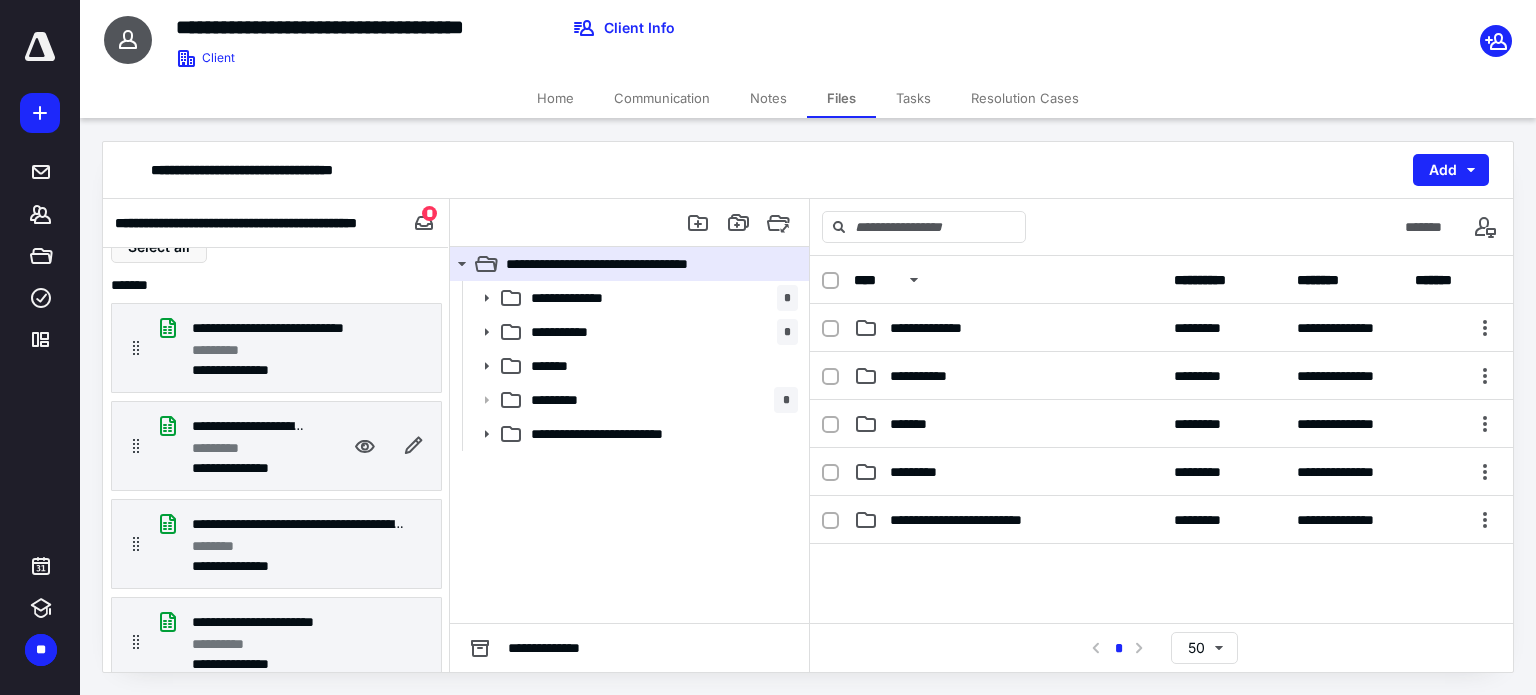 scroll, scrollTop: 36, scrollLeft: 0, axis: vertical 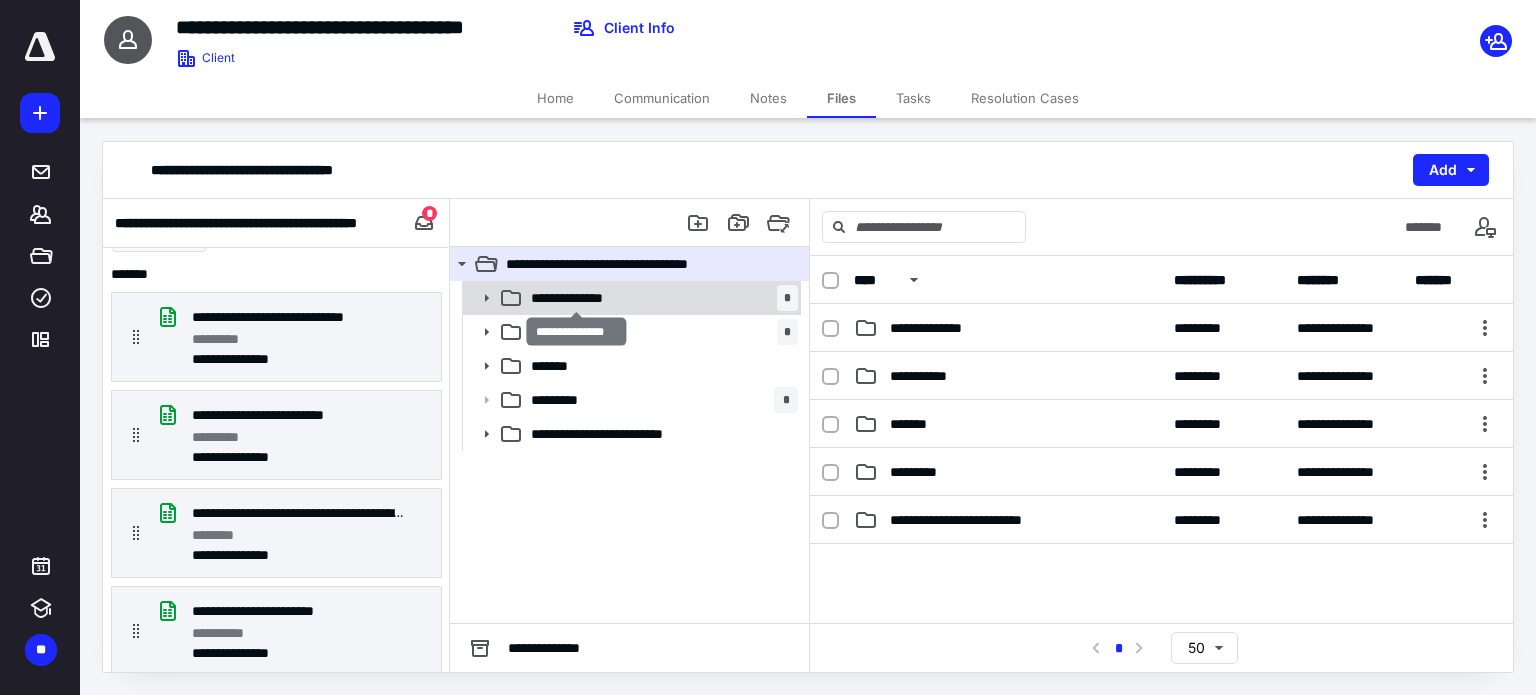 click on "**********" at bounding box center [577, 298] 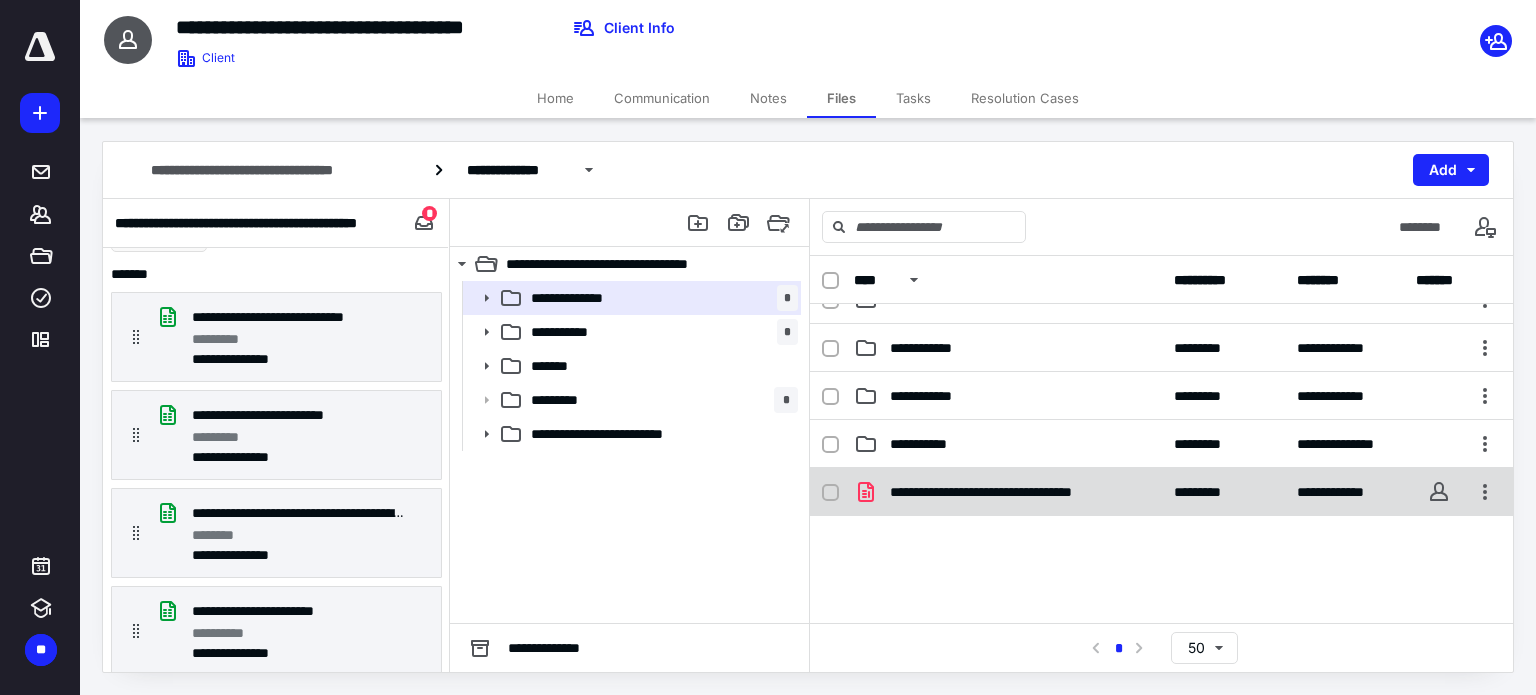 scroll, scrollTop: 300, scrollLeft: 0, axis: vertical 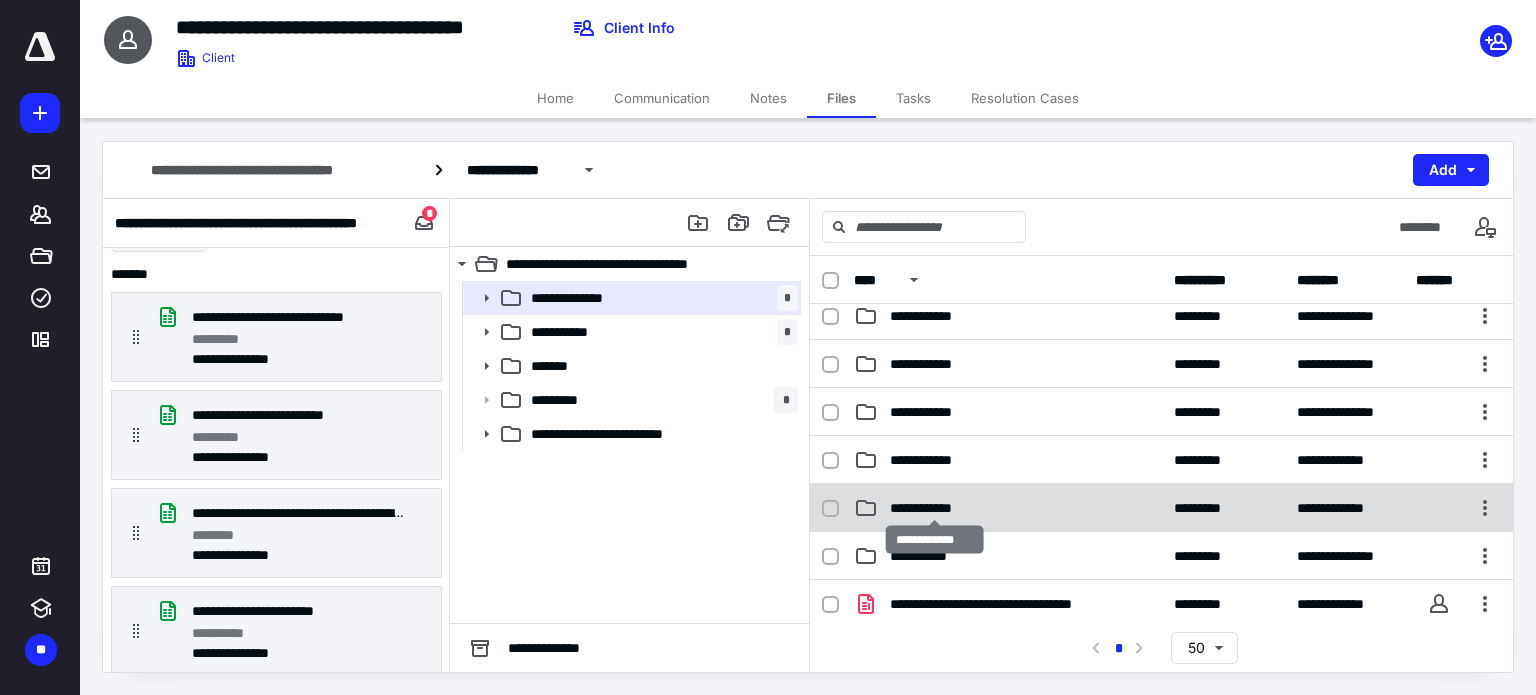 click on "**********" at bounding box center [934, 508] 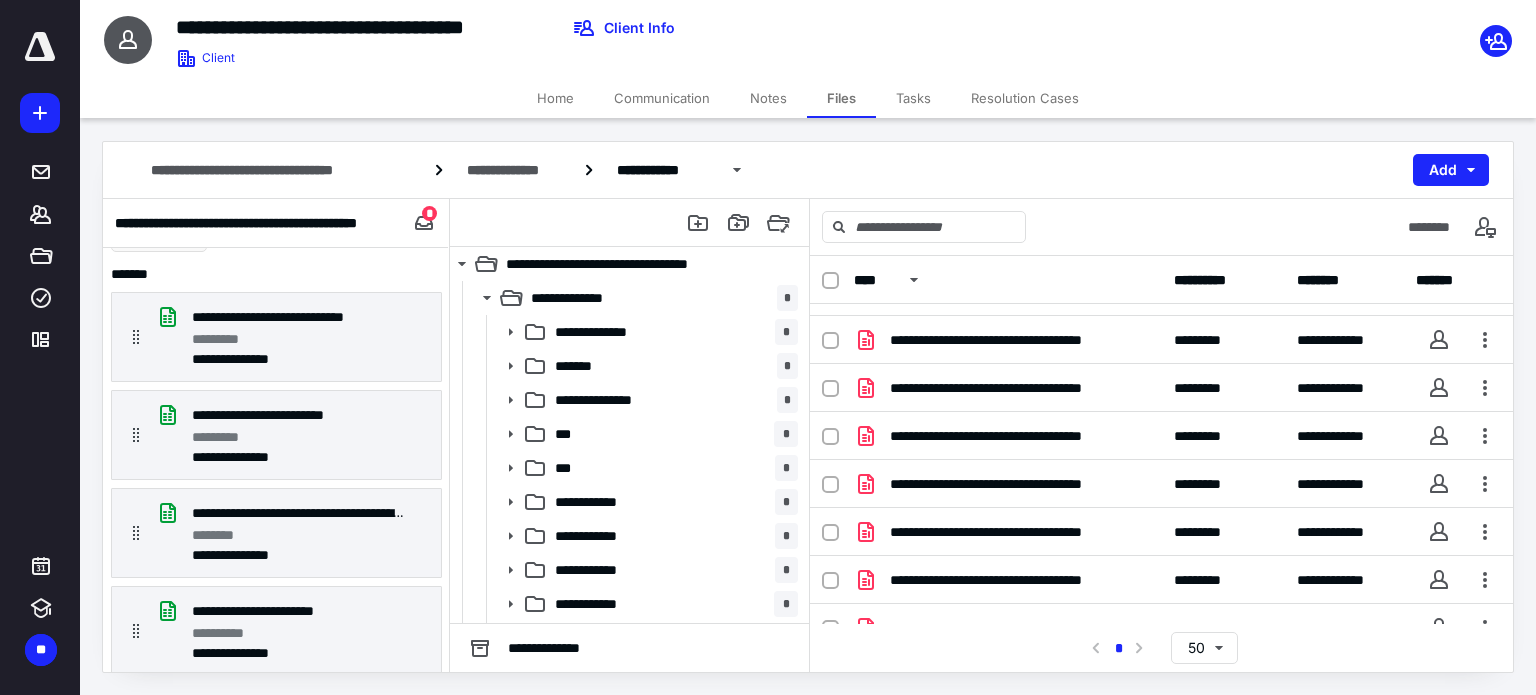 scroll, scrollTop: 0, scrollLeft: 0, axis: both 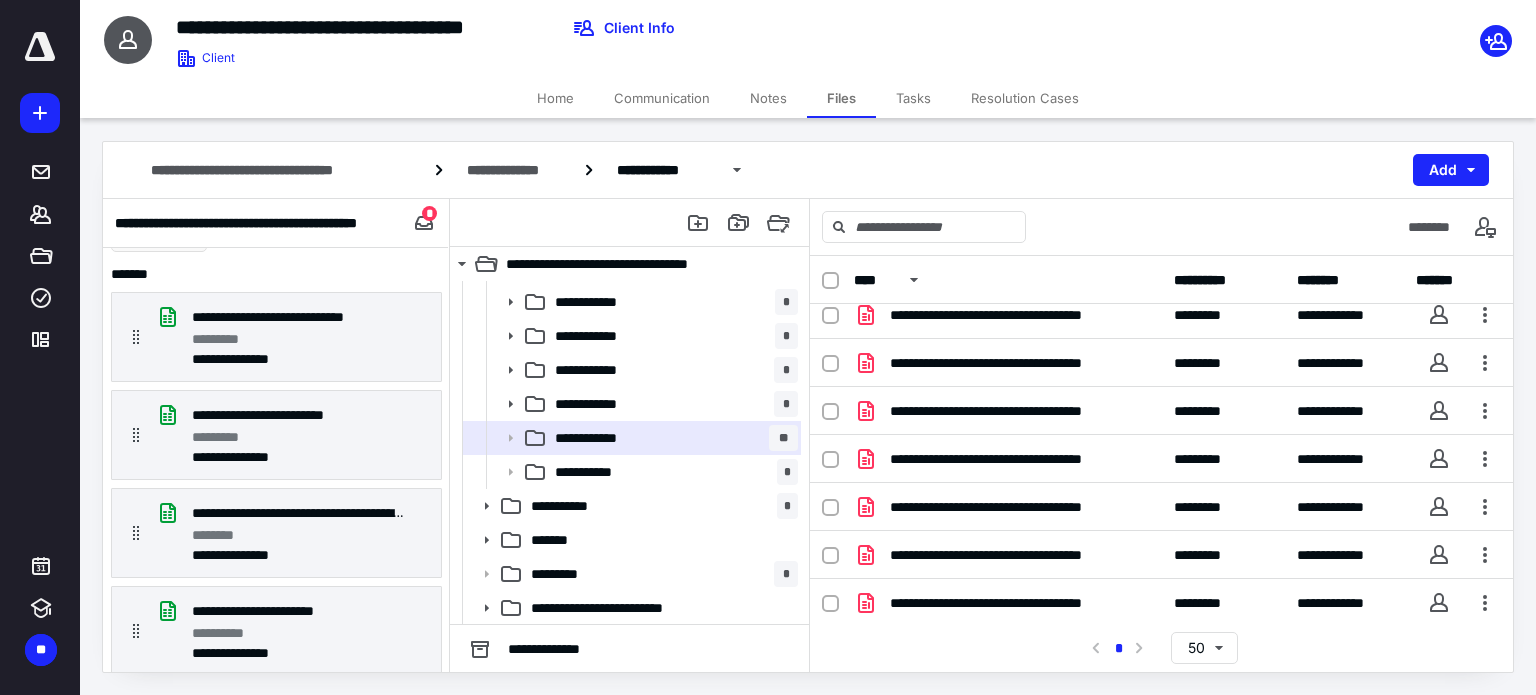 click on "Tasks" at bounding box center [913, 98] 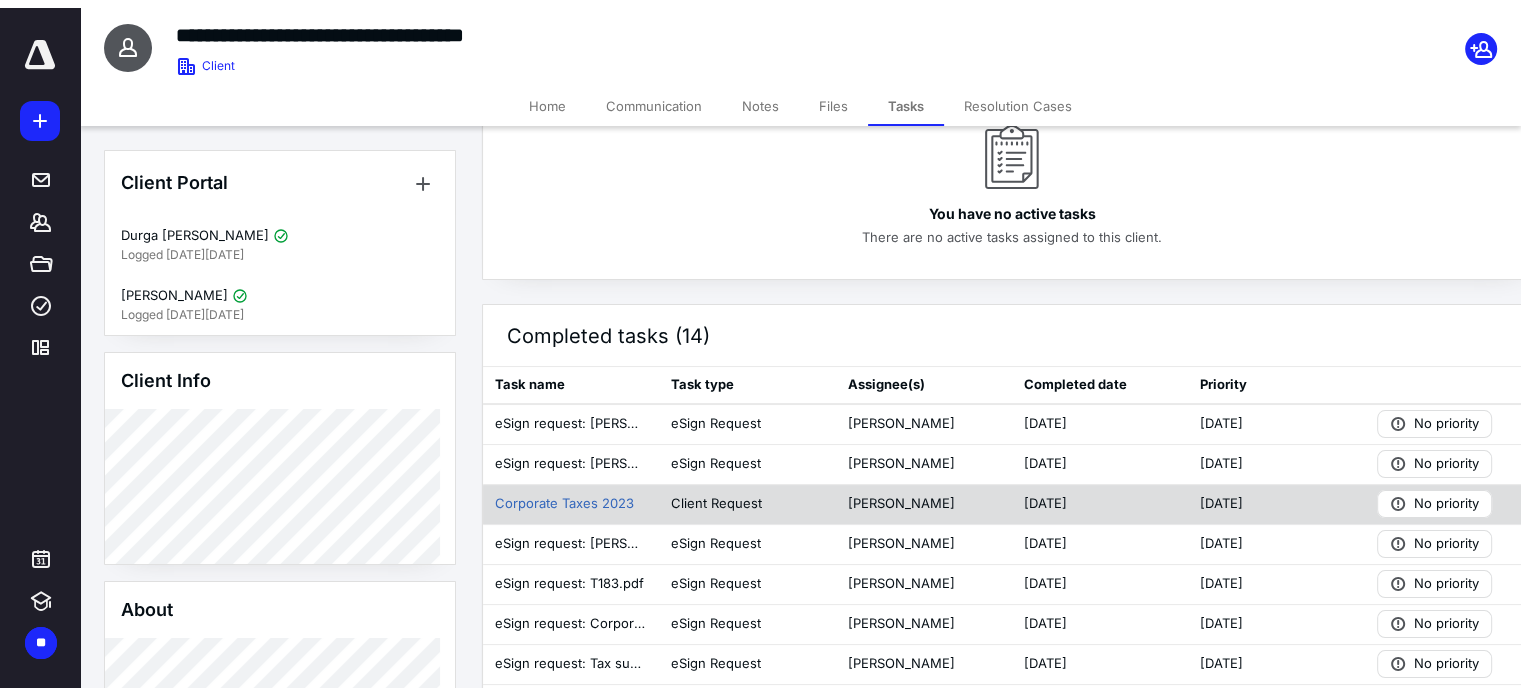 scroll, scrollTop: 0, scrollLeft: 0, axis: both 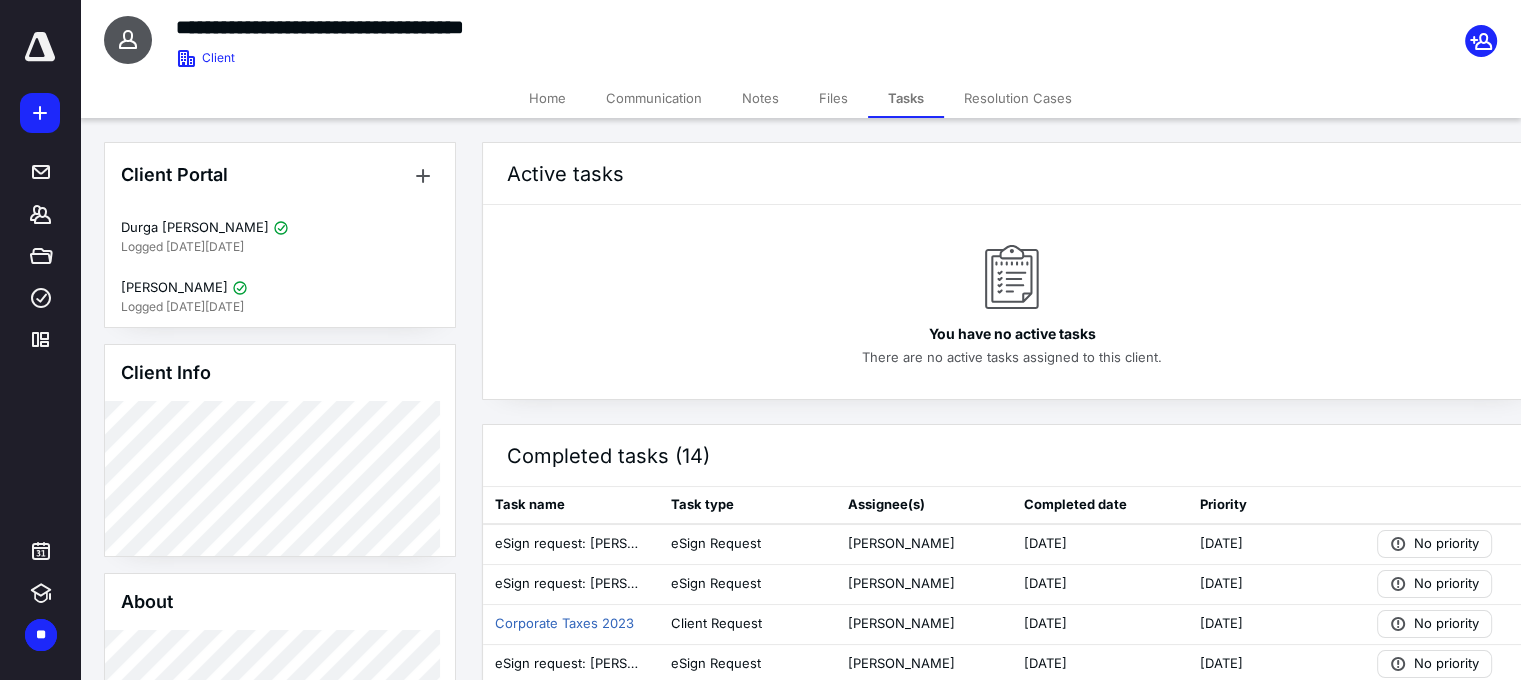 click 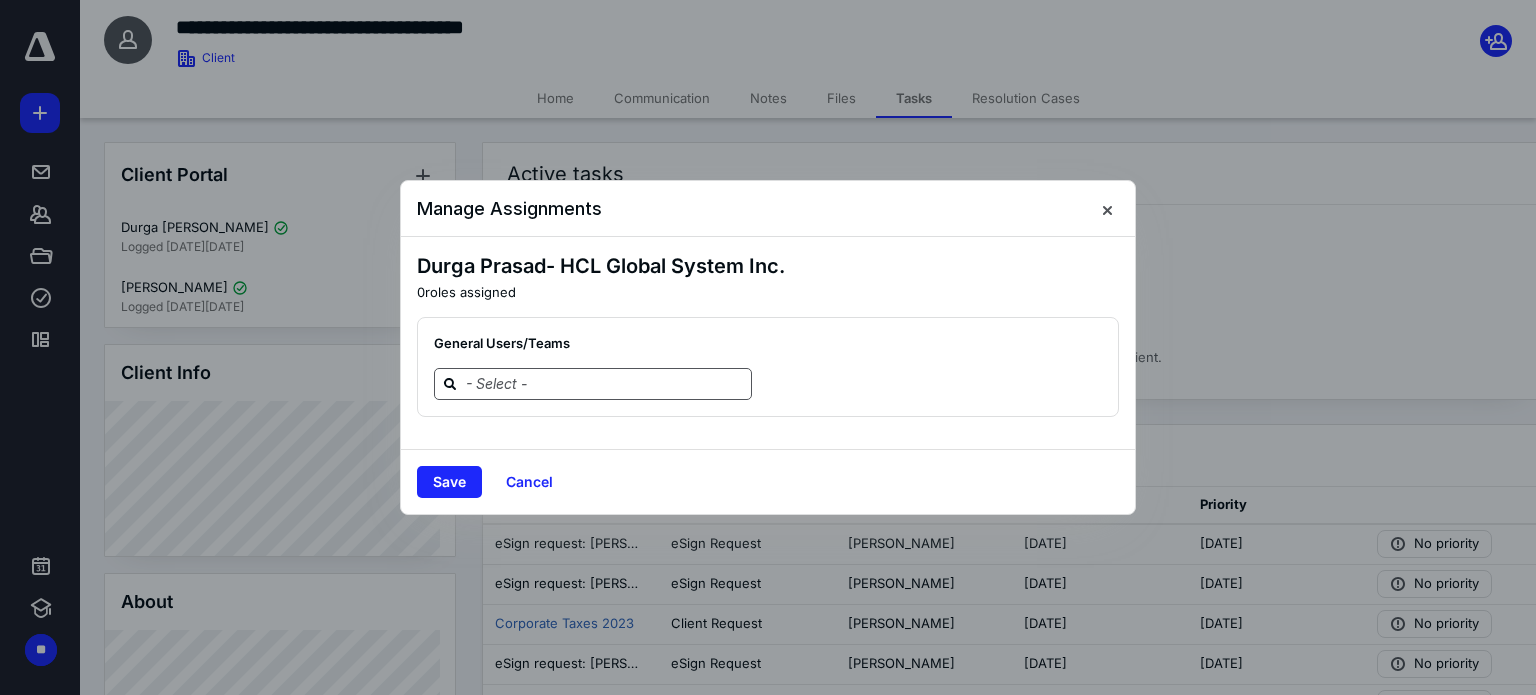 click at bounding box center (593, 384) 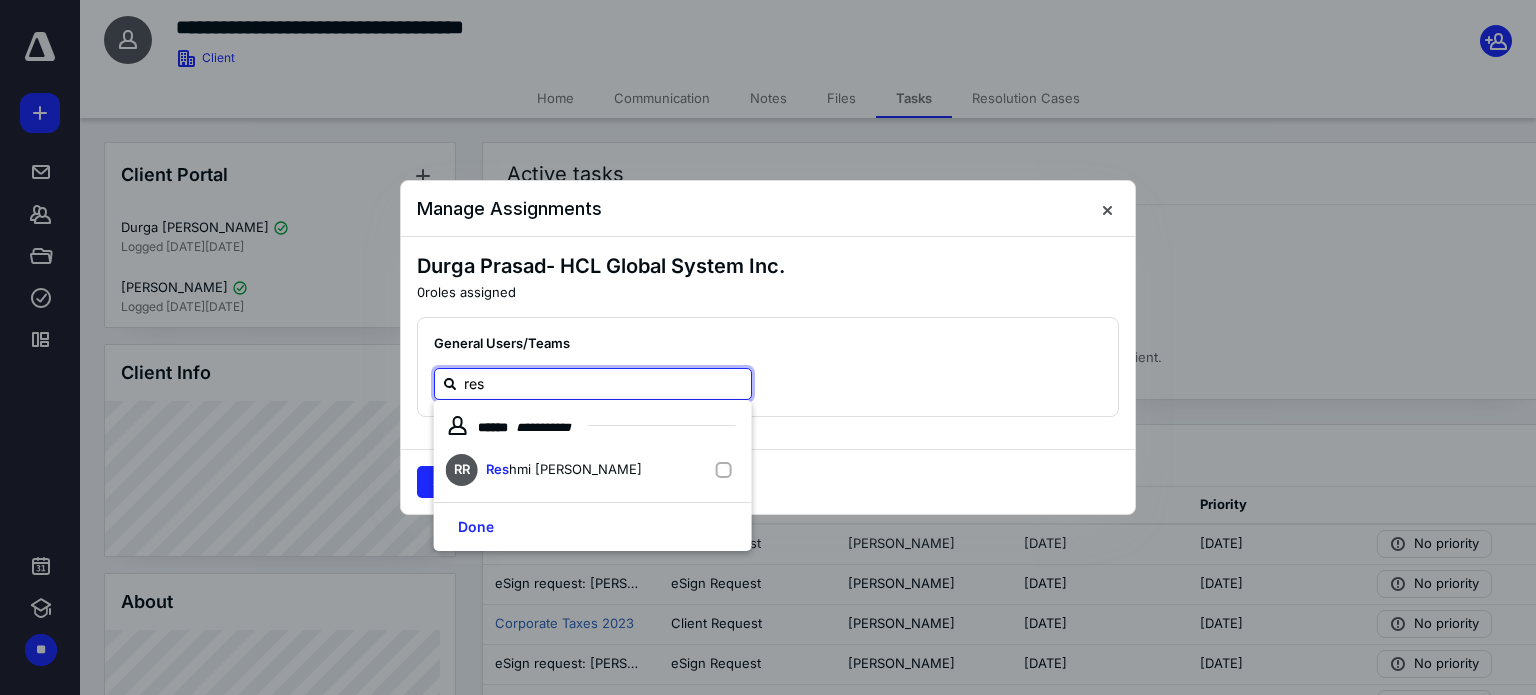 type on "[PERSON_NAME]" 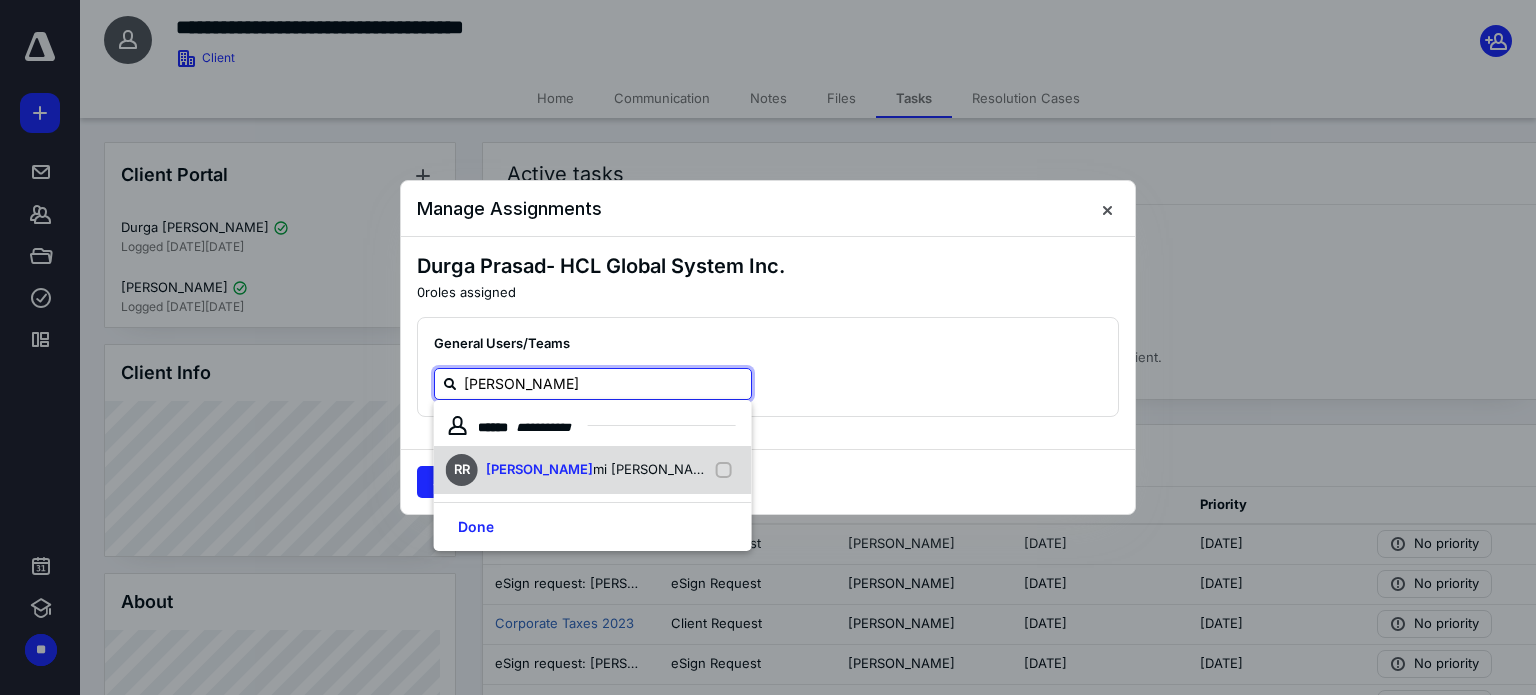 click at bounding box center [728, 470] 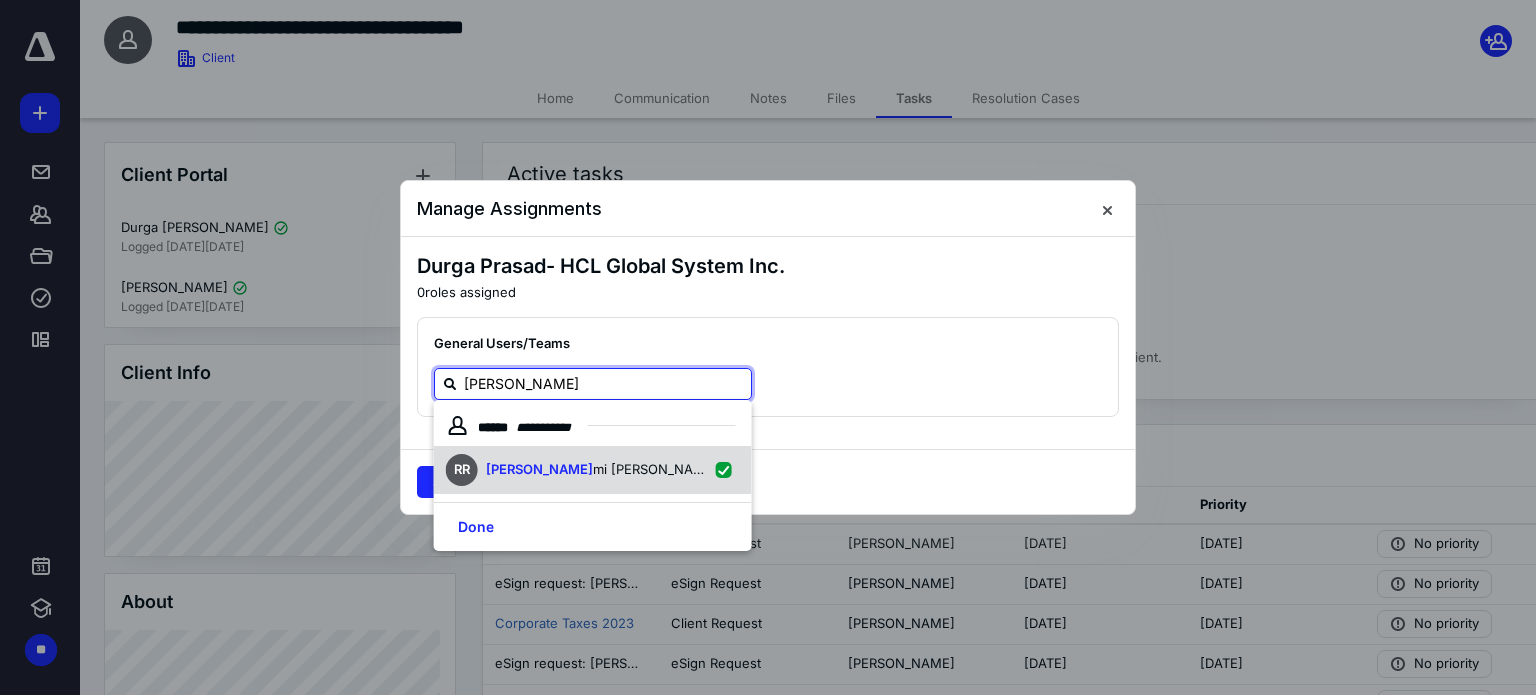 checkbox on "true" 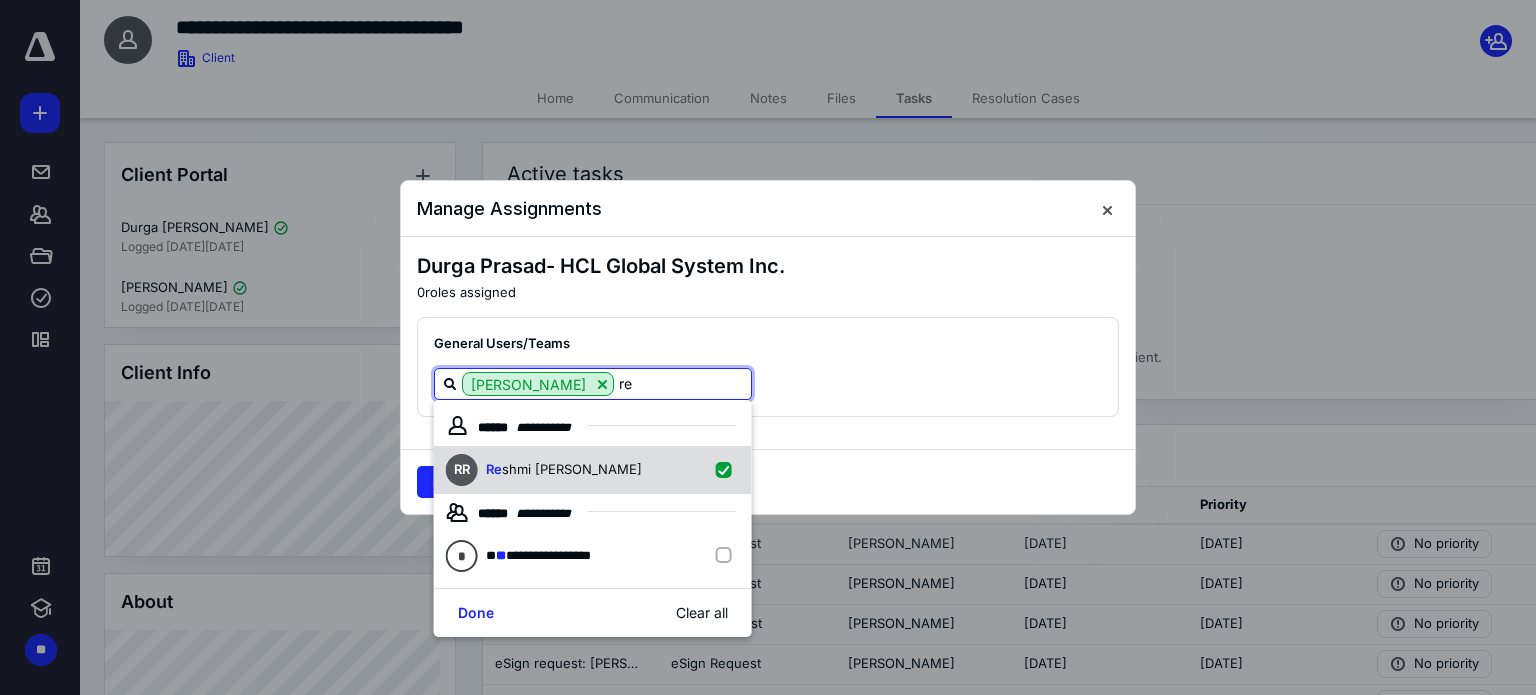 type on "r" 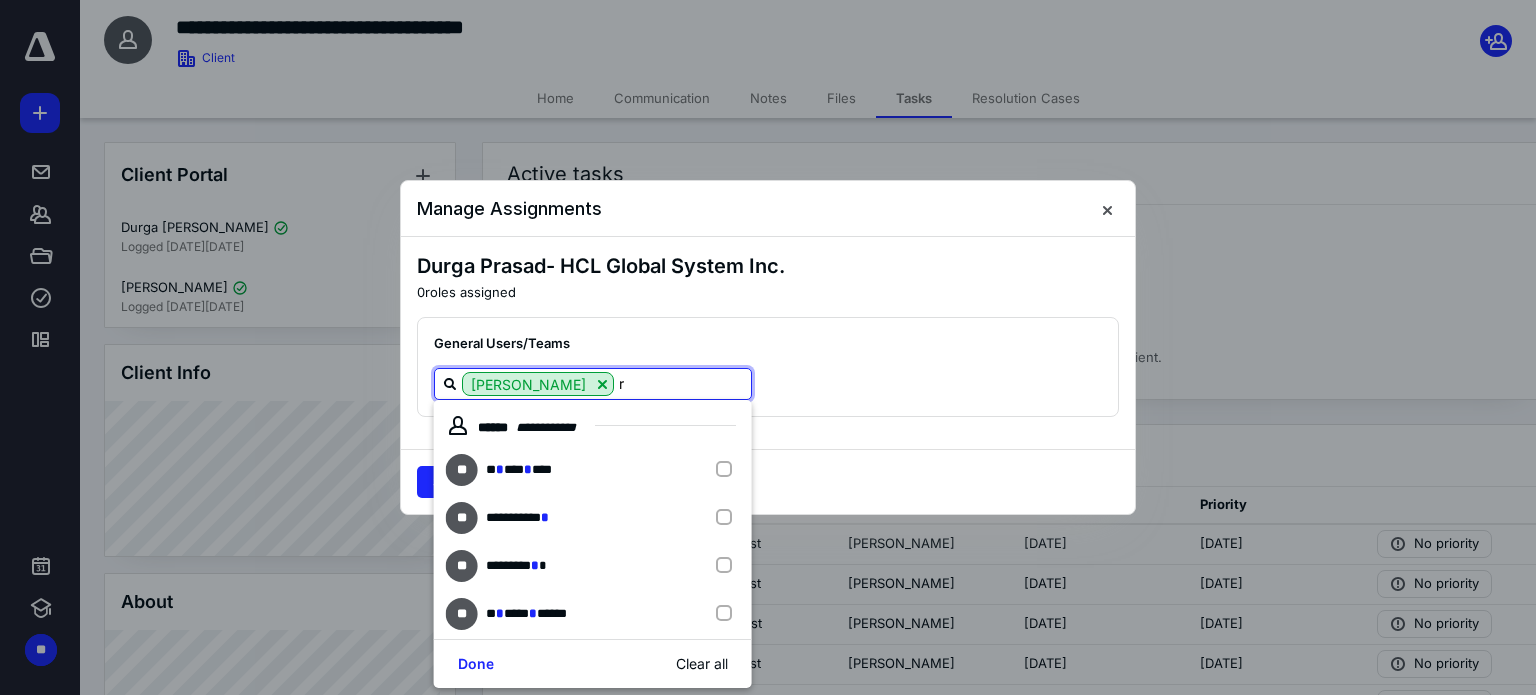 type on "ru" 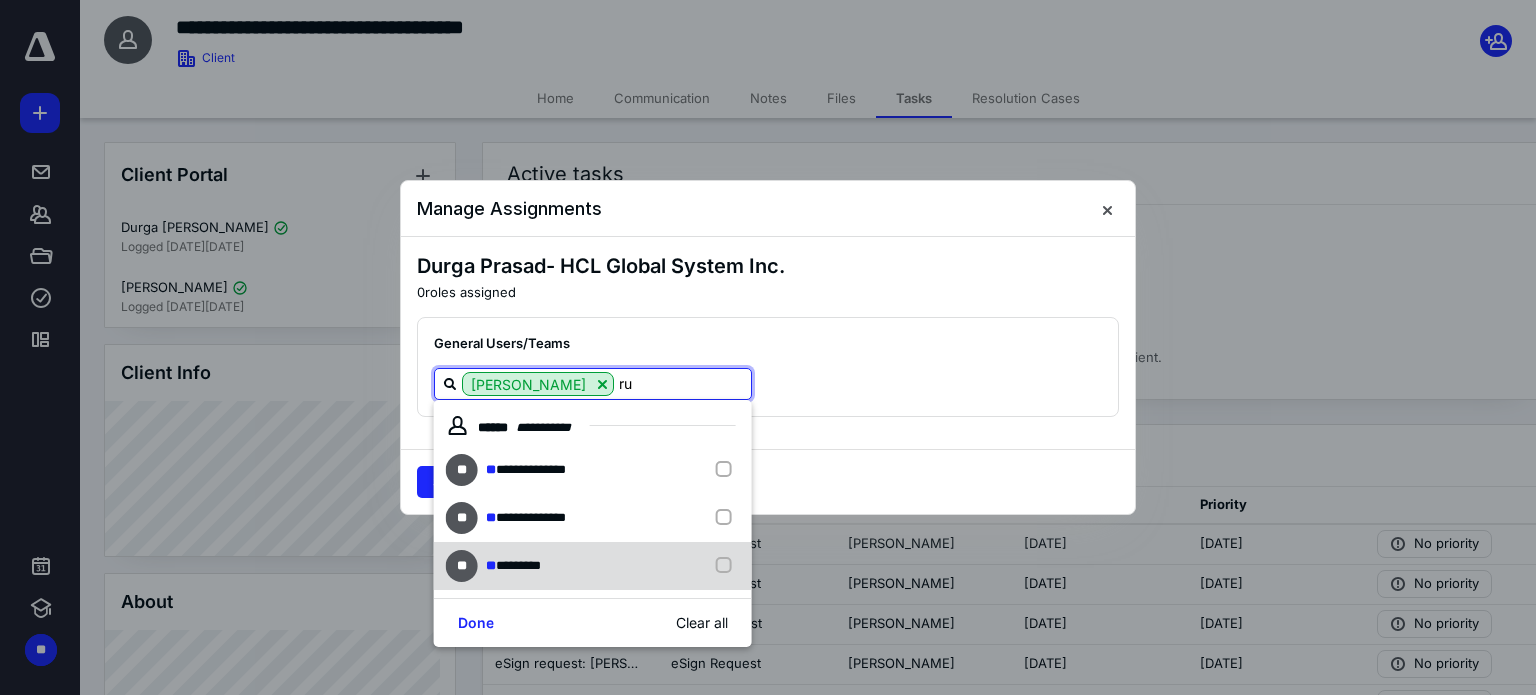 click at bounding box center (728, 566) 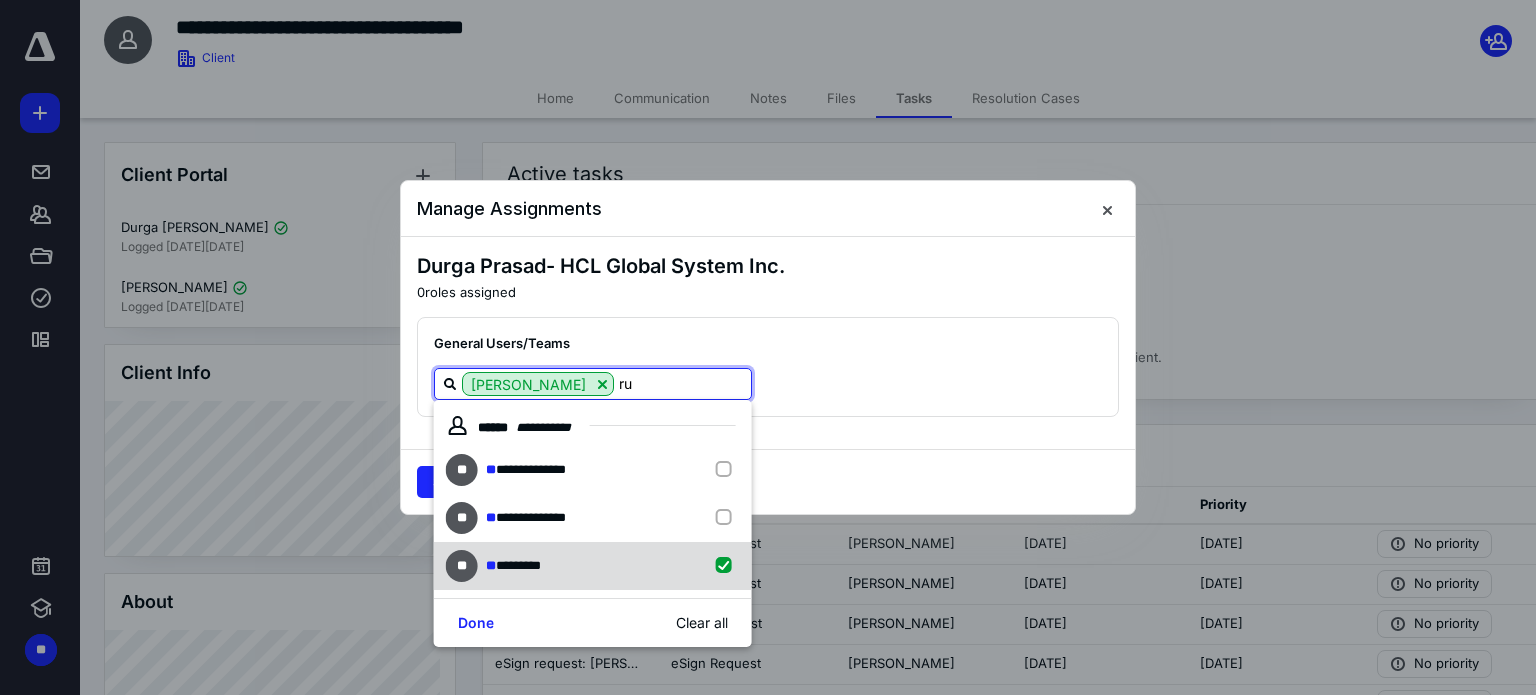 checkbox on "true" 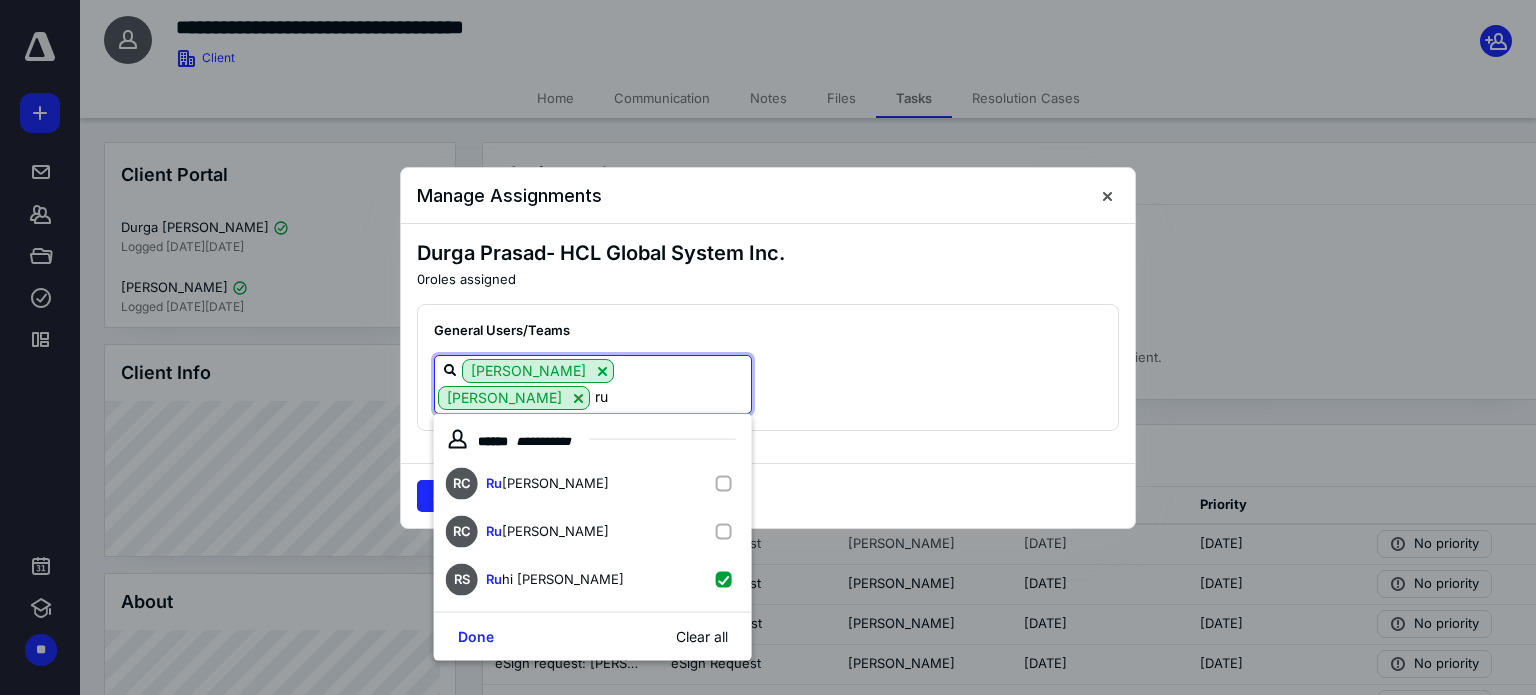 type on "r" 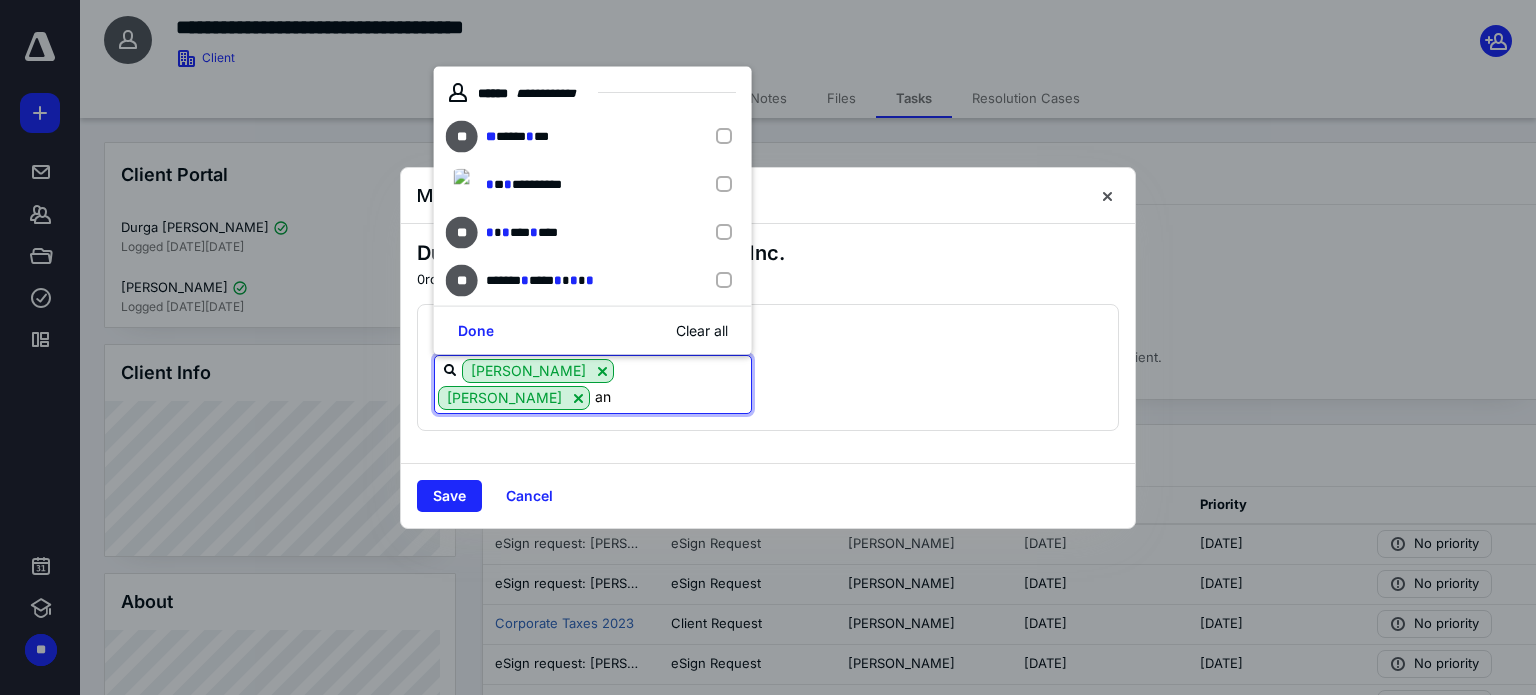 type on "[PERSON_NAME]" 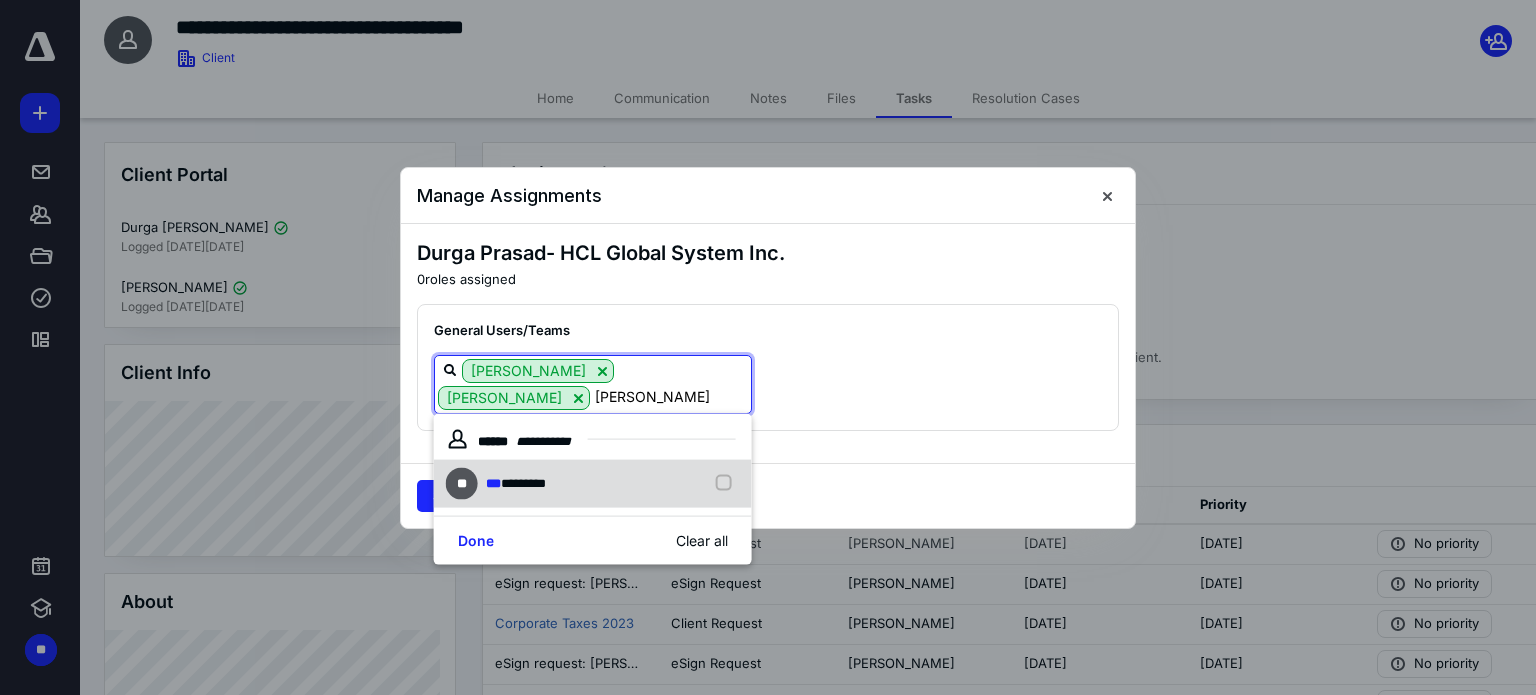 click at bounding box center (728, 484) 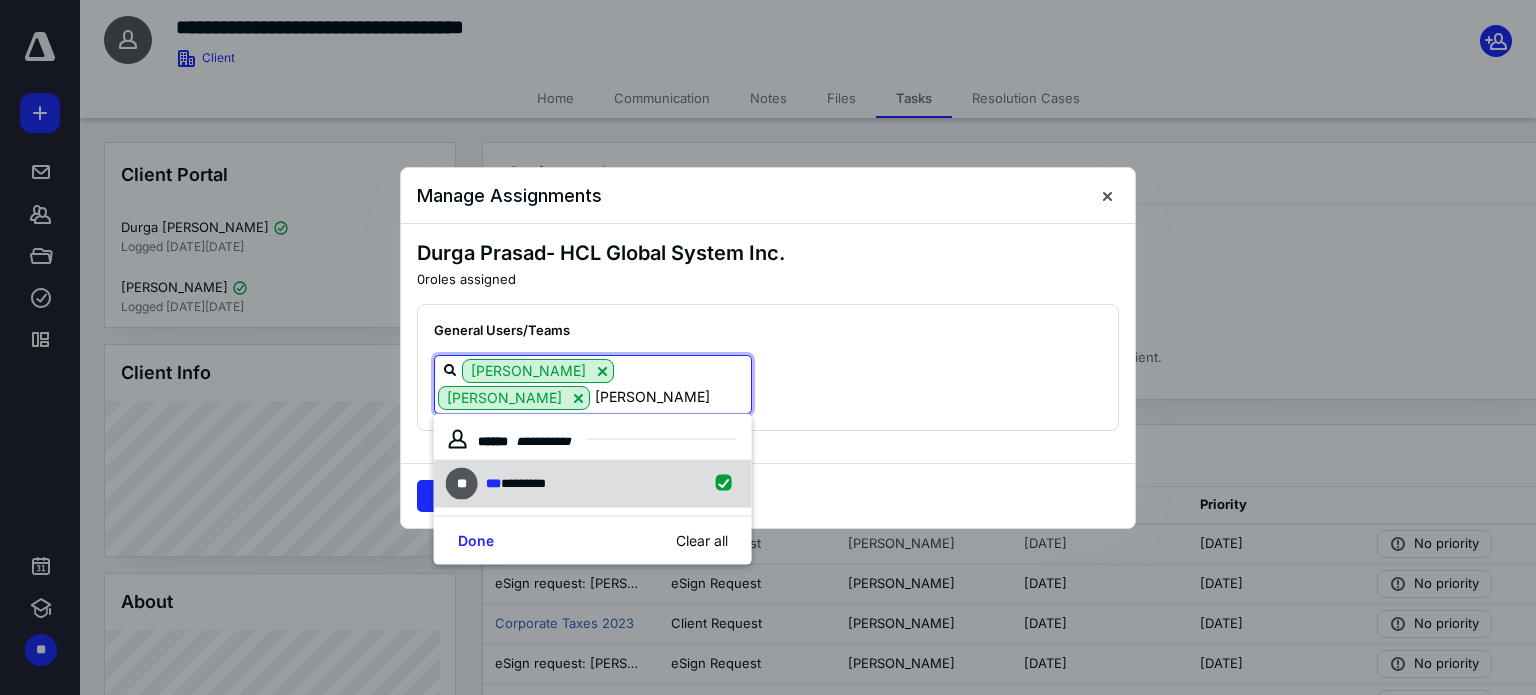 checkbox on "true" 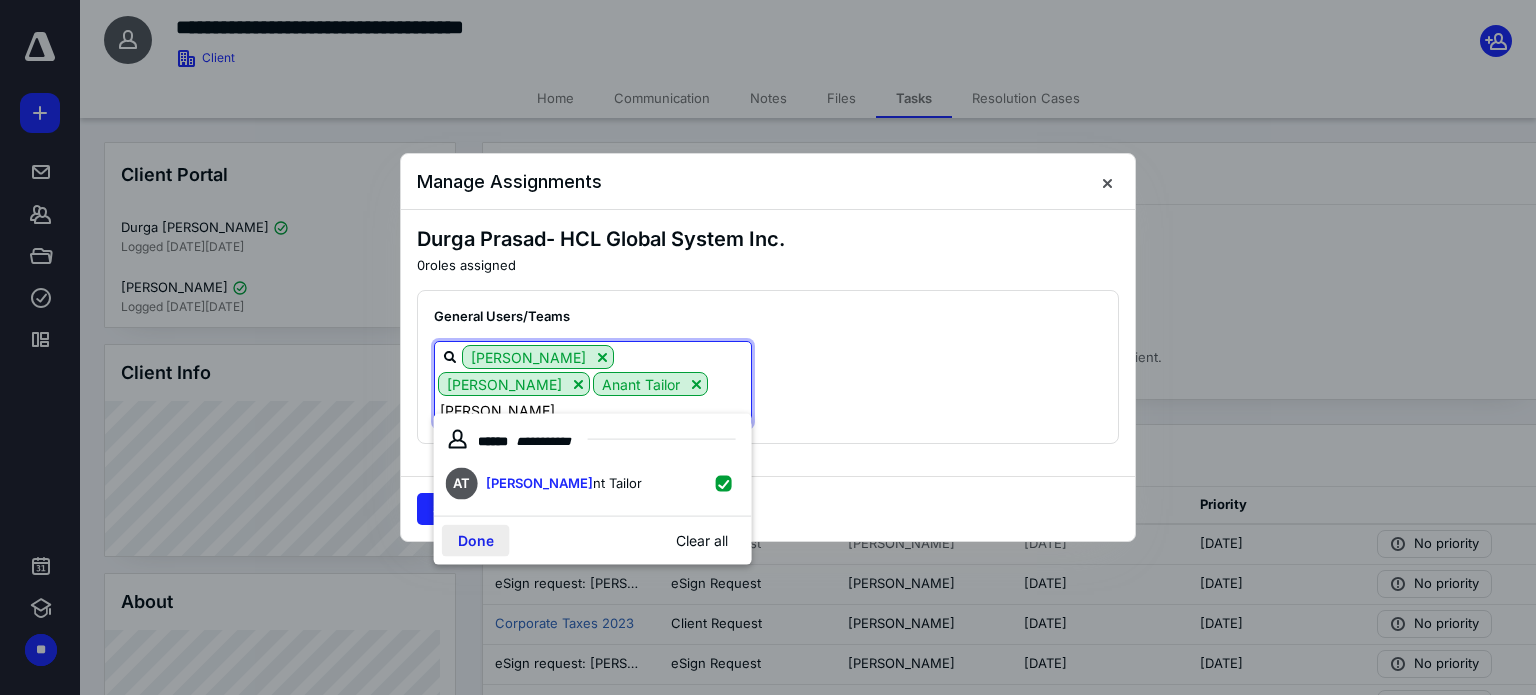 type on "[PERSON_NAME]" 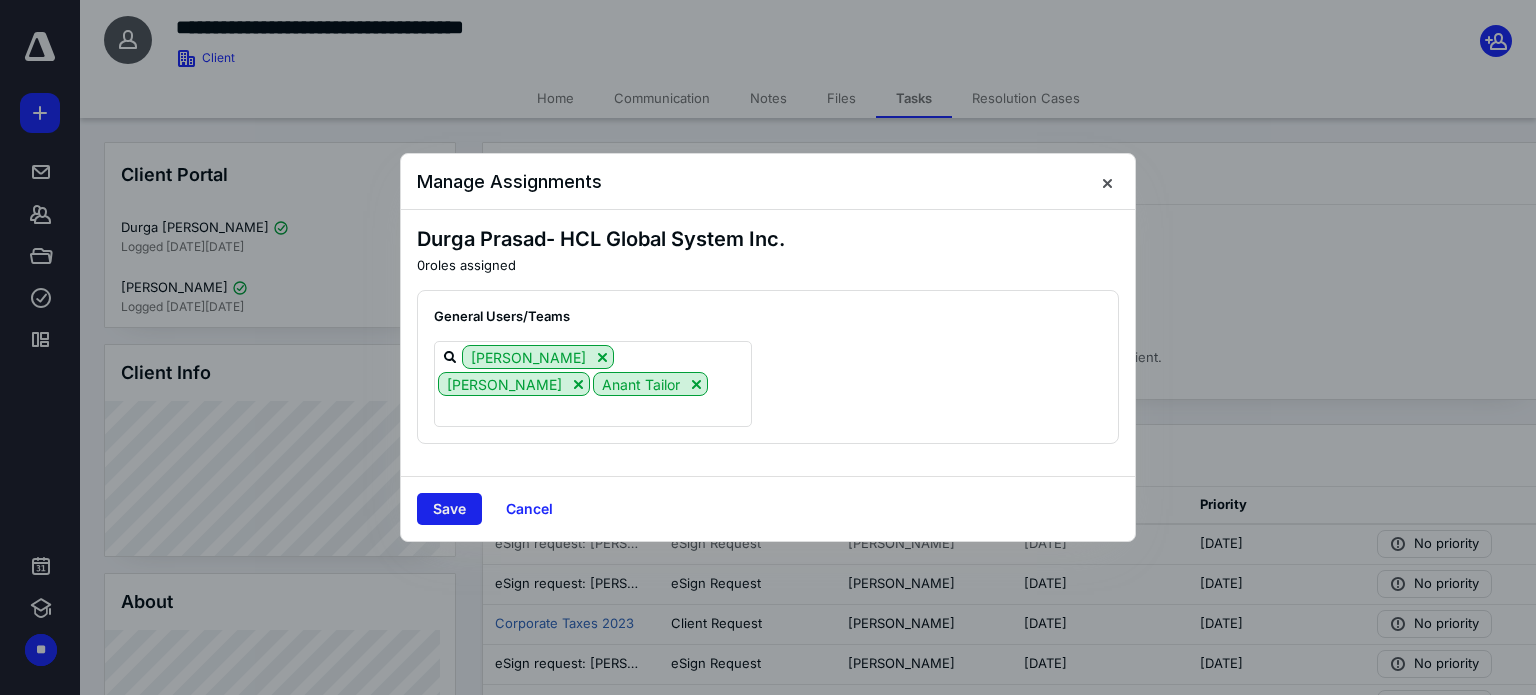 click on "Save" at bounding box center [449, 509] 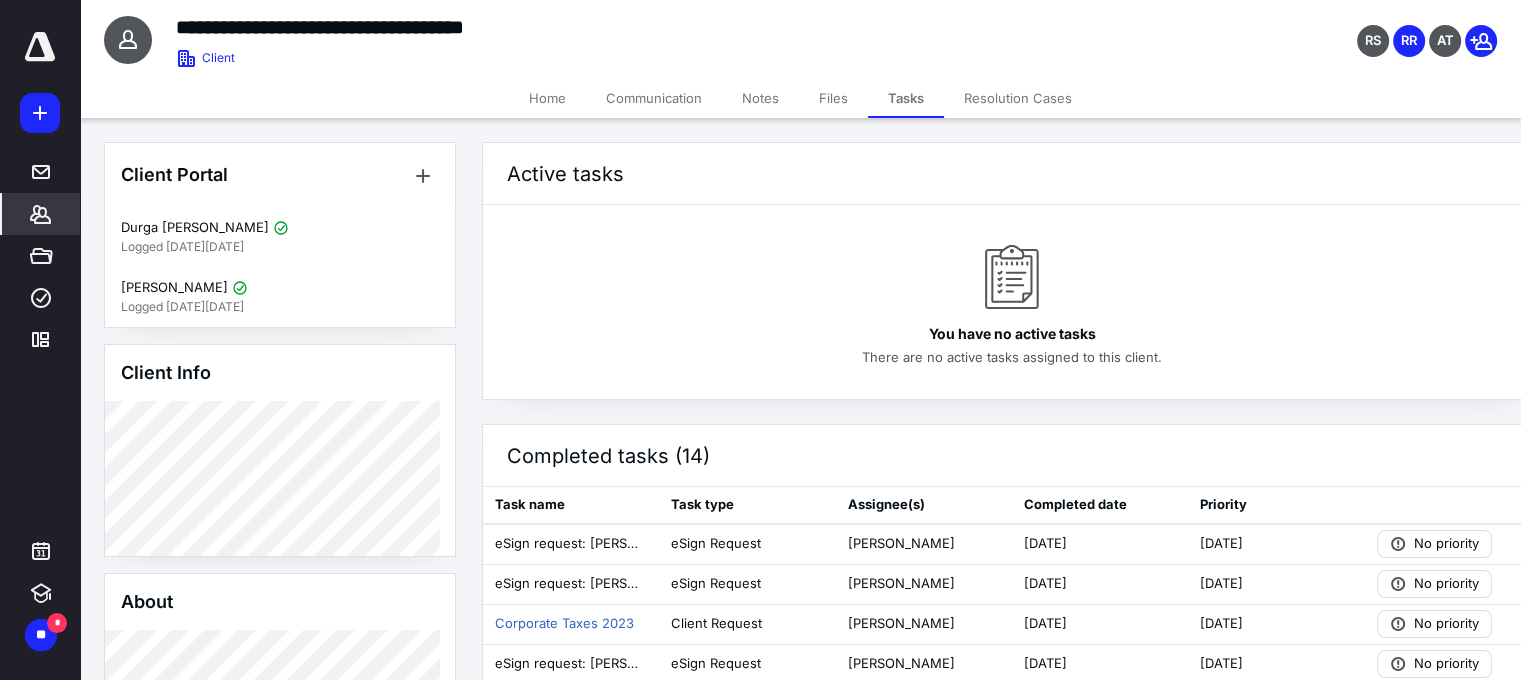 click 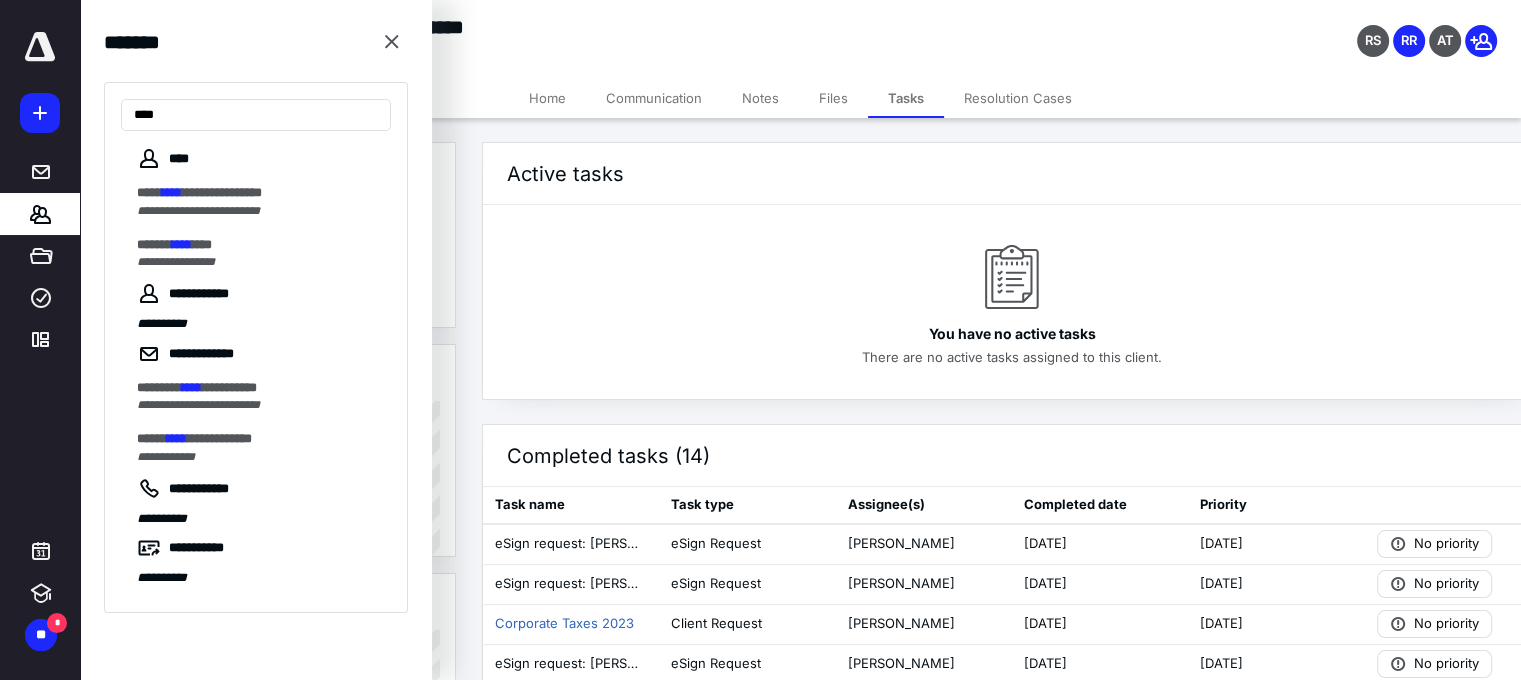 type on "****" 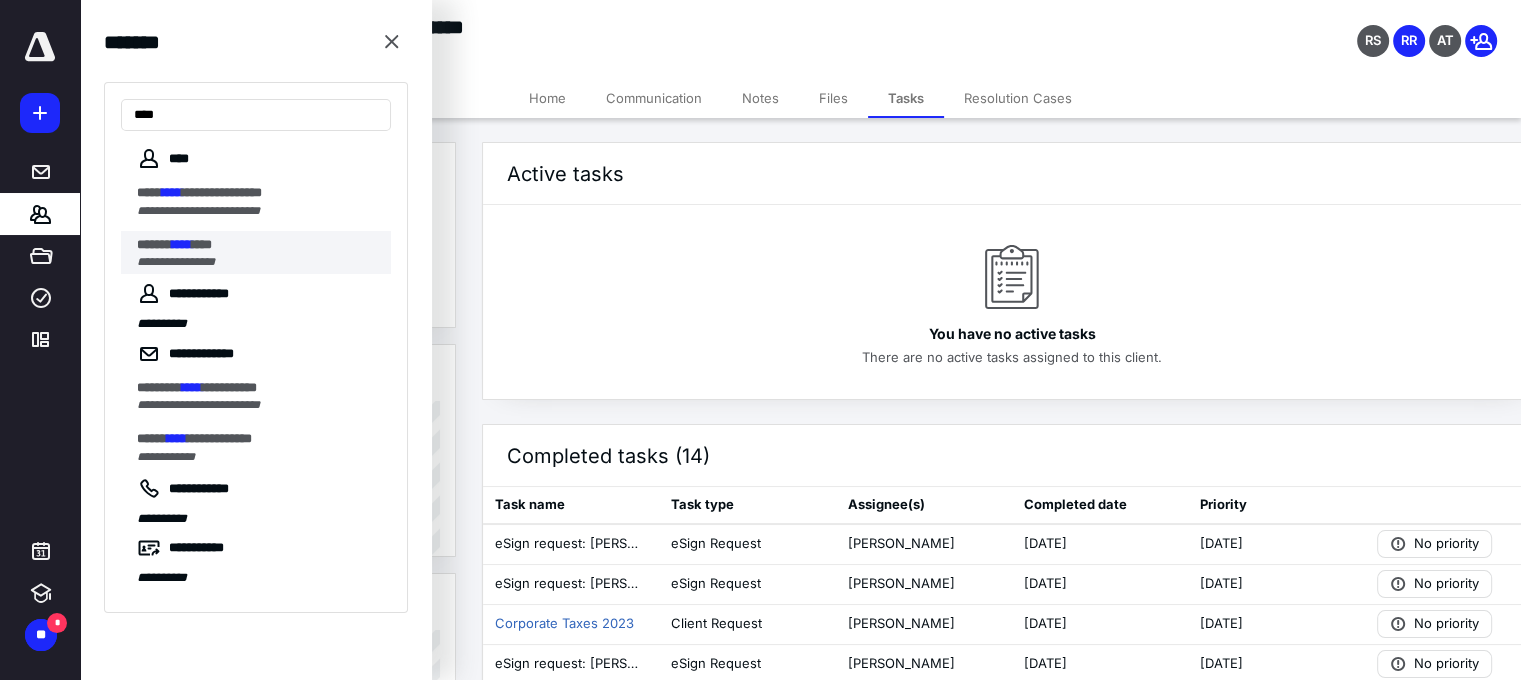 click on "****" at bounding box center (202, 244) 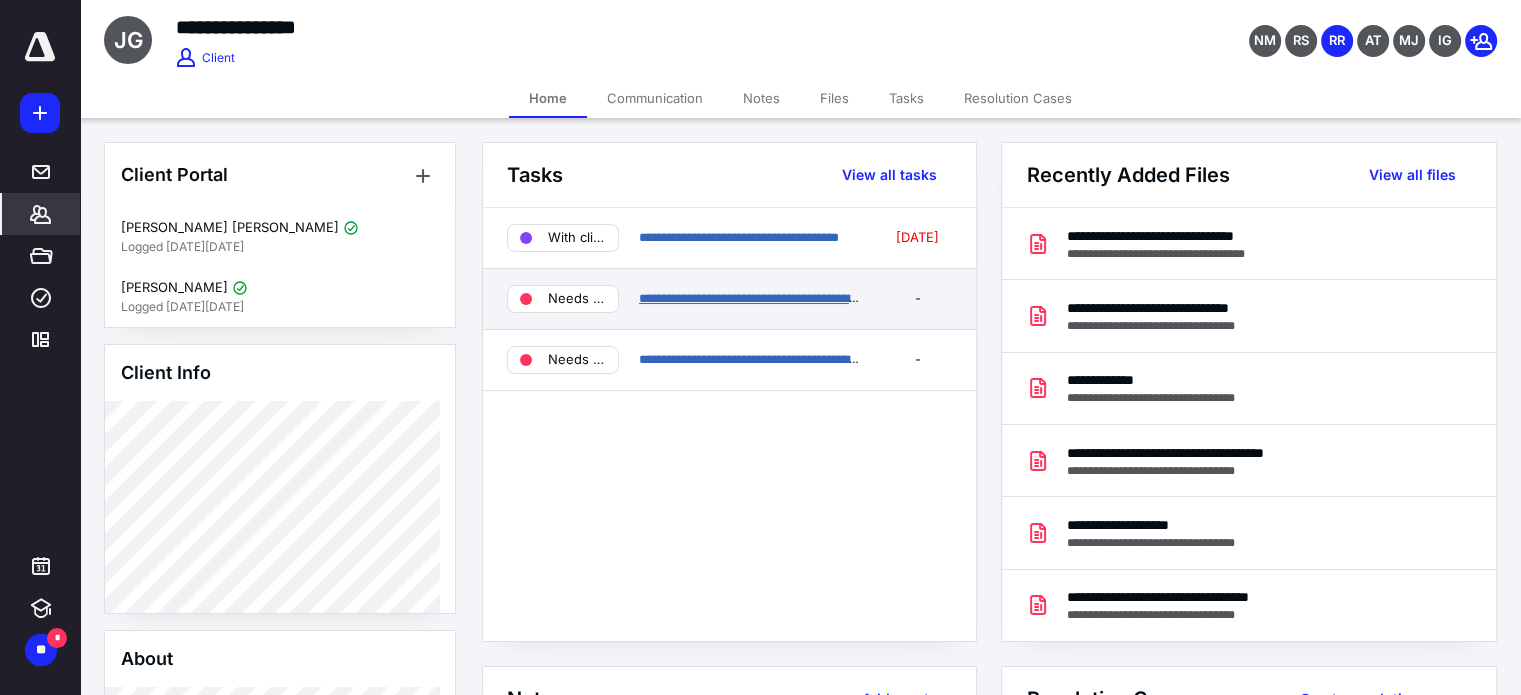 click on "**********" at bounding box center (764, 298) 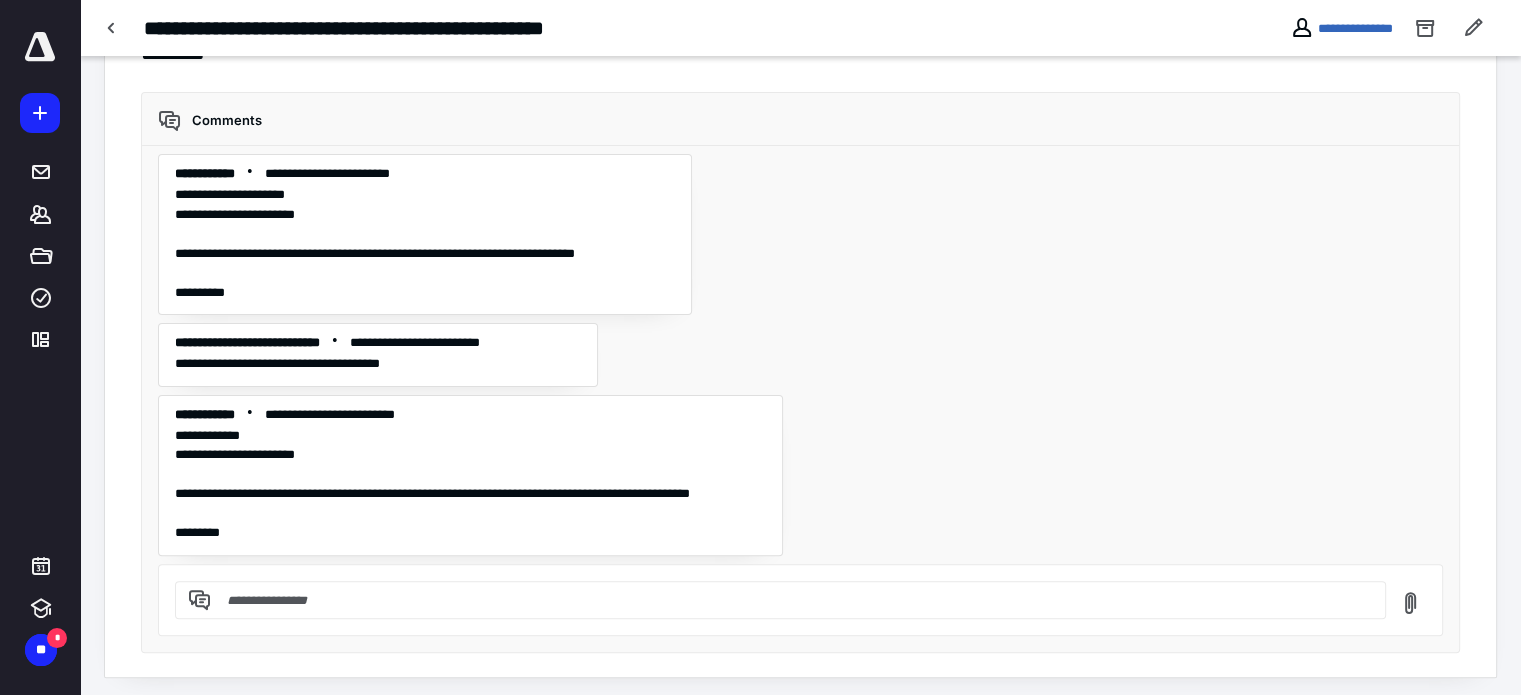 scroll, scrollTop: 487, scrollLeft: 0, axis: vertical 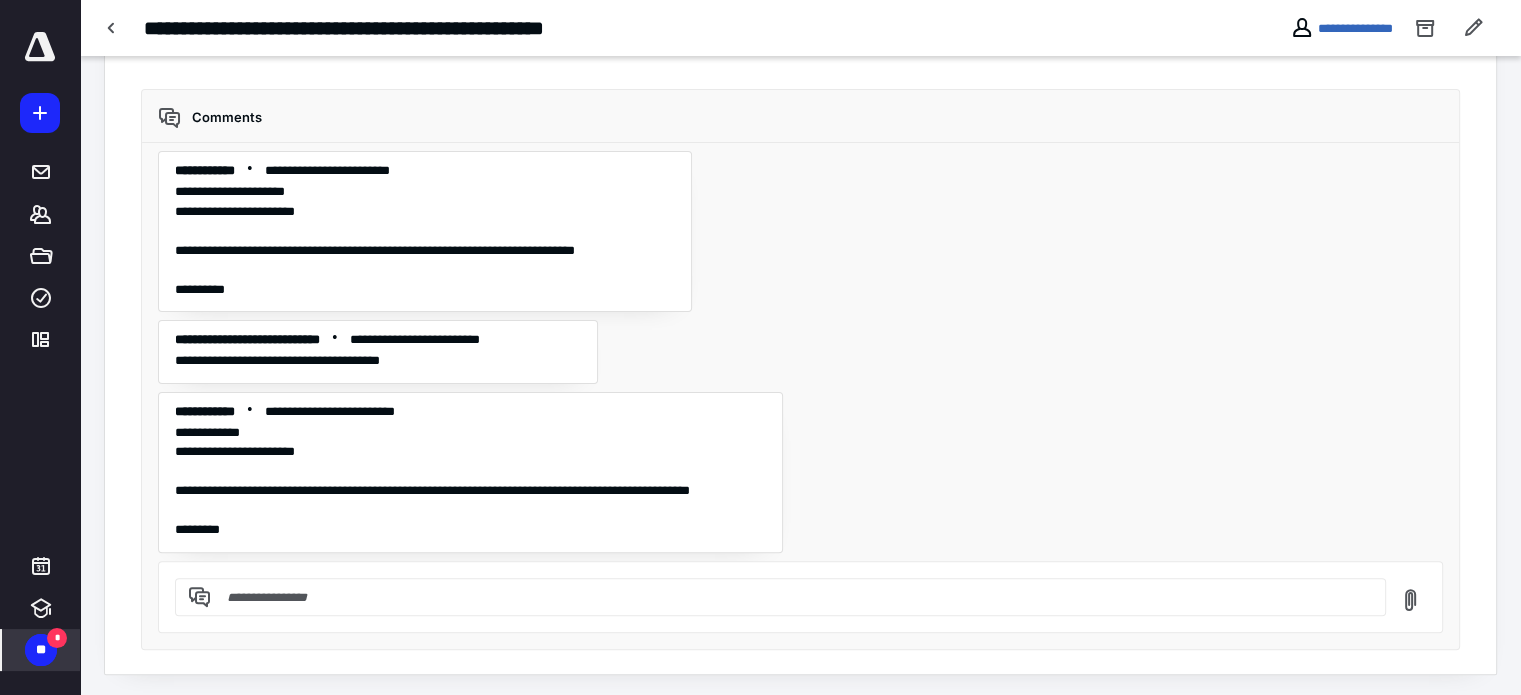 click on "**" at bounding box center [41, 650] 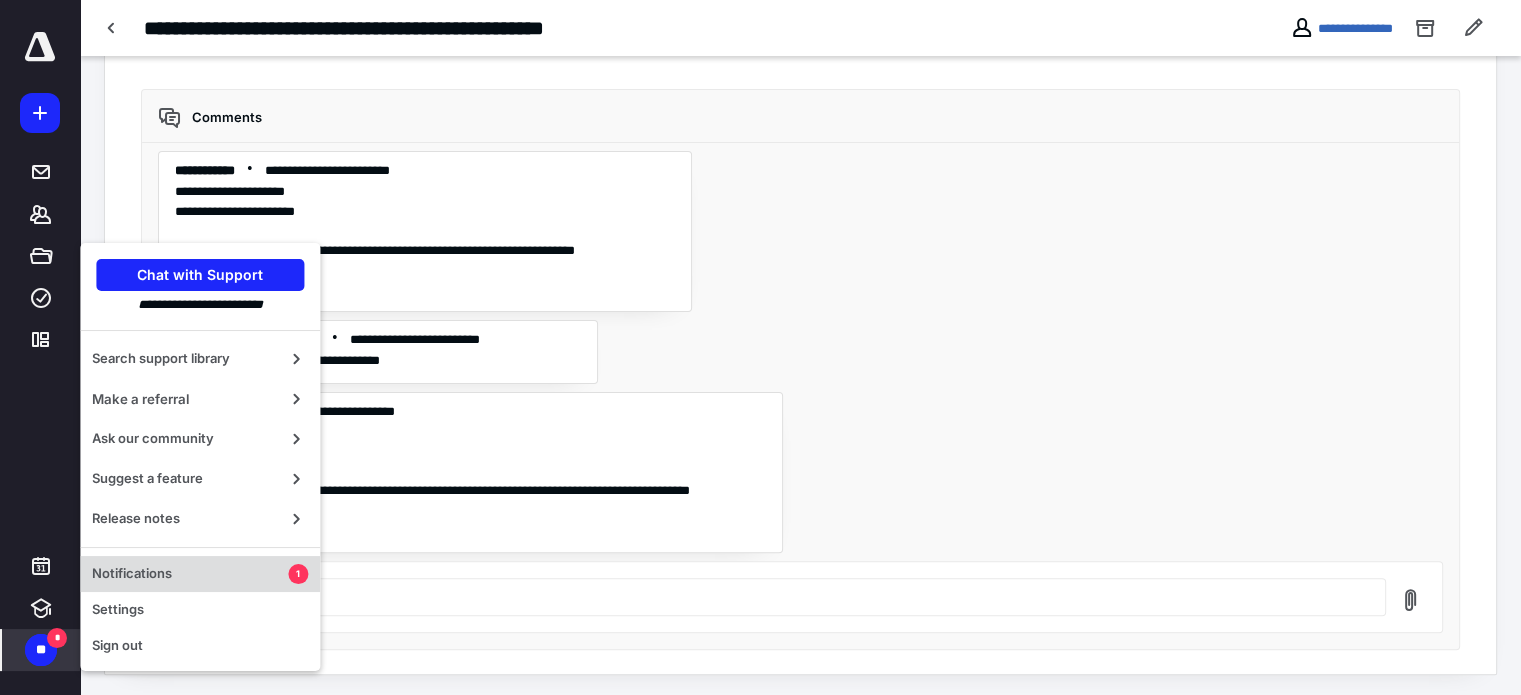 click on "Notifications" at bounding box center (190, 574) 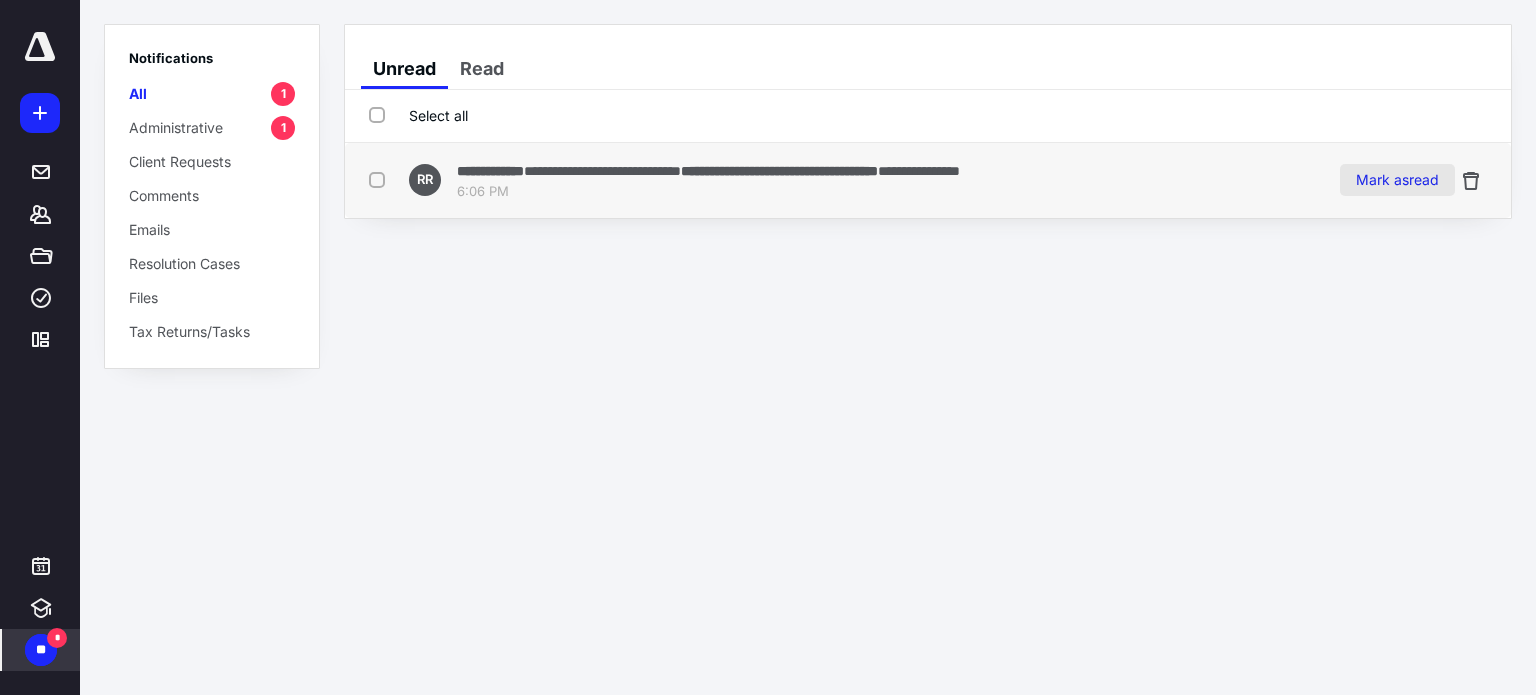 click on "Mark as  read" at bounding box center [1397, 180] 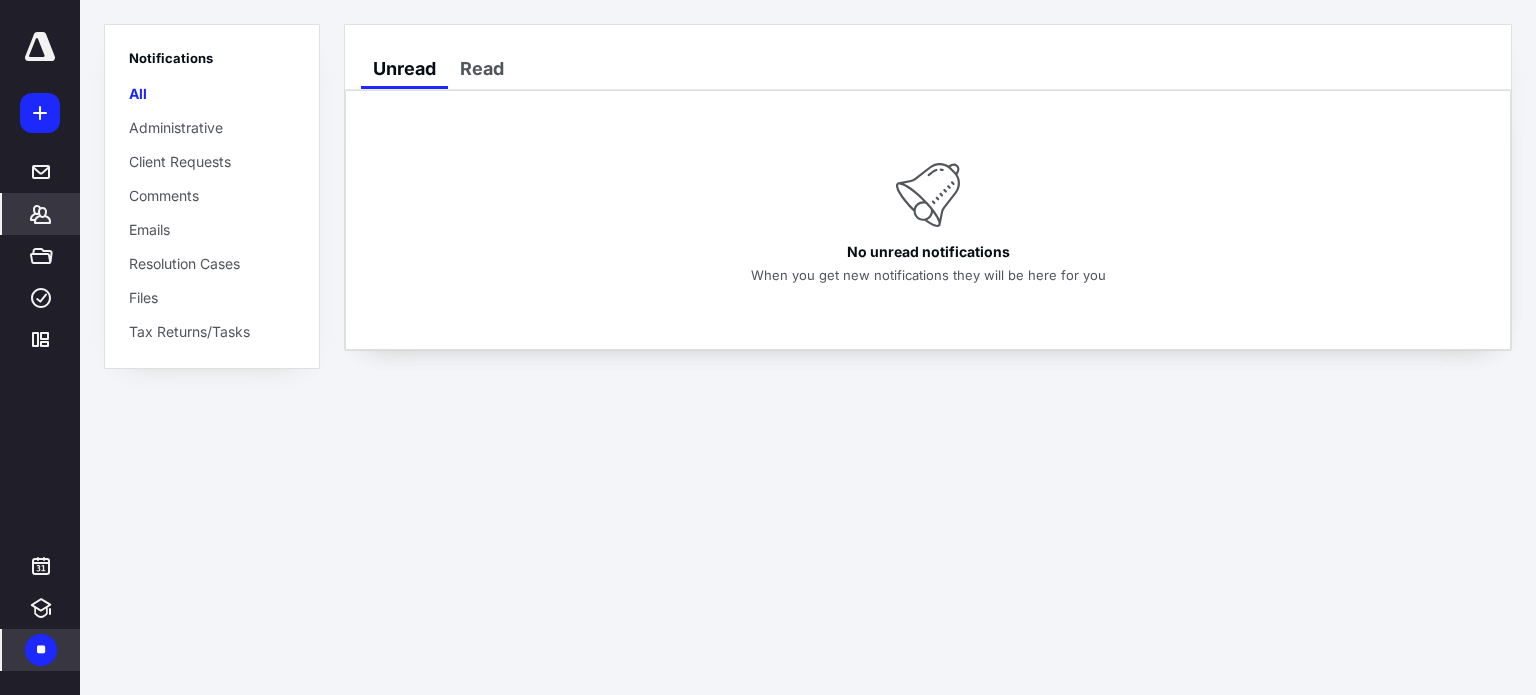 click 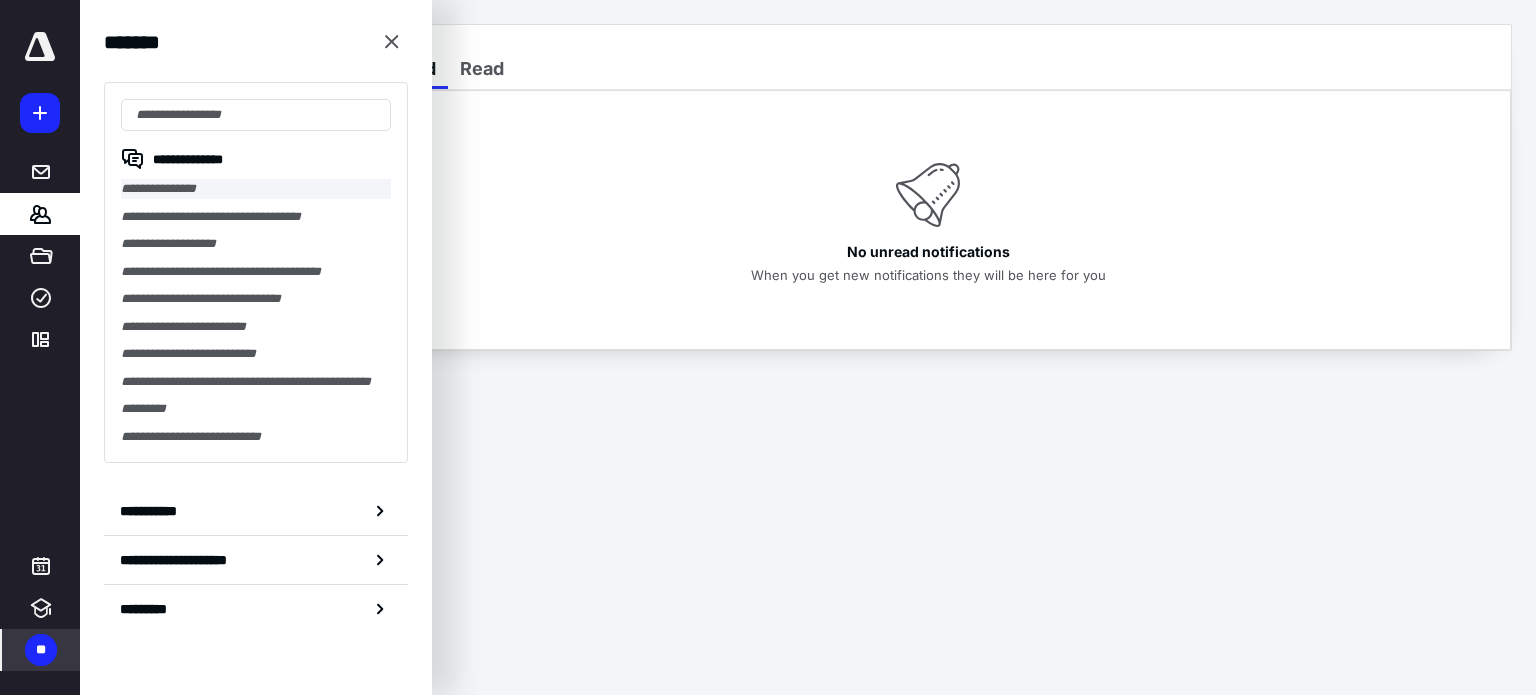 click on "**********" at bounding box center (256, 189) 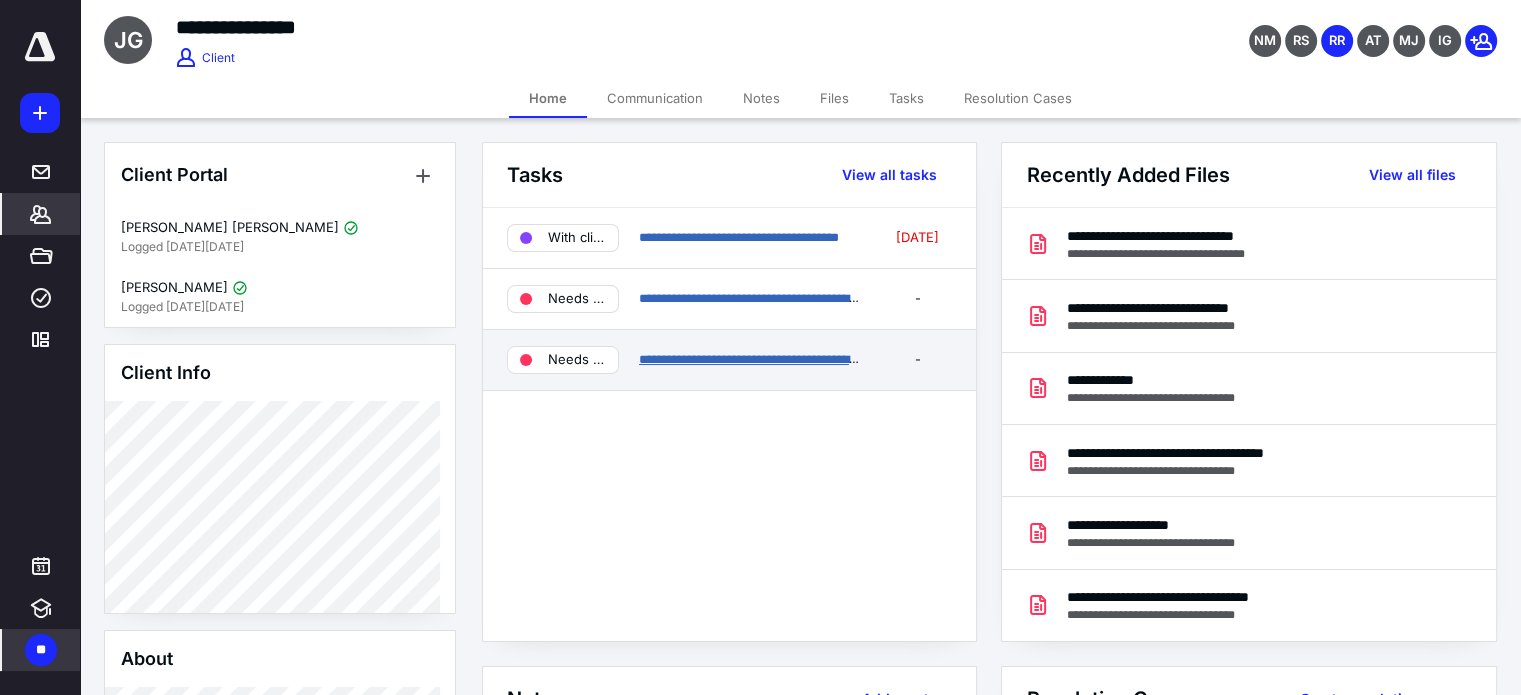 click on "**********" at bounding box center [774, 359] 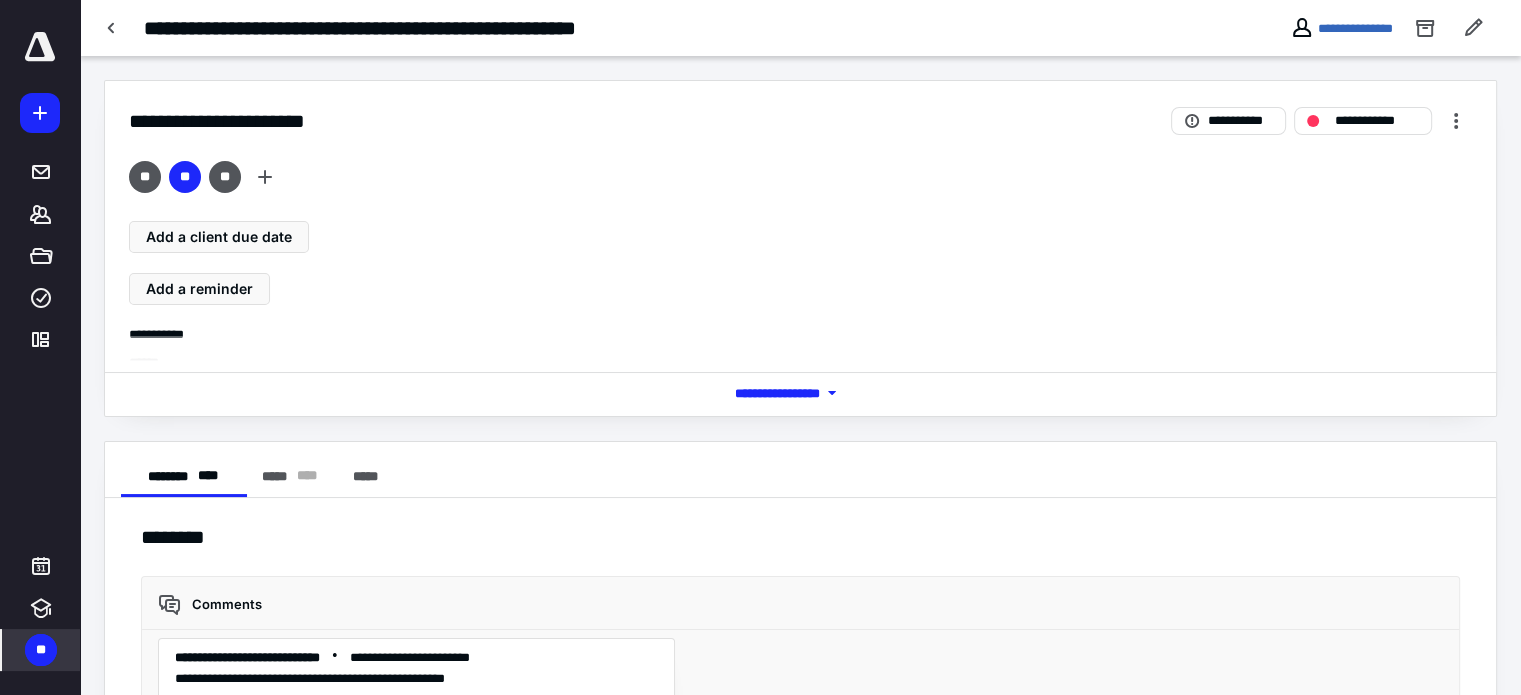 scroll, scrollTop: 1426, scrollLeft: 0, axis: vertical 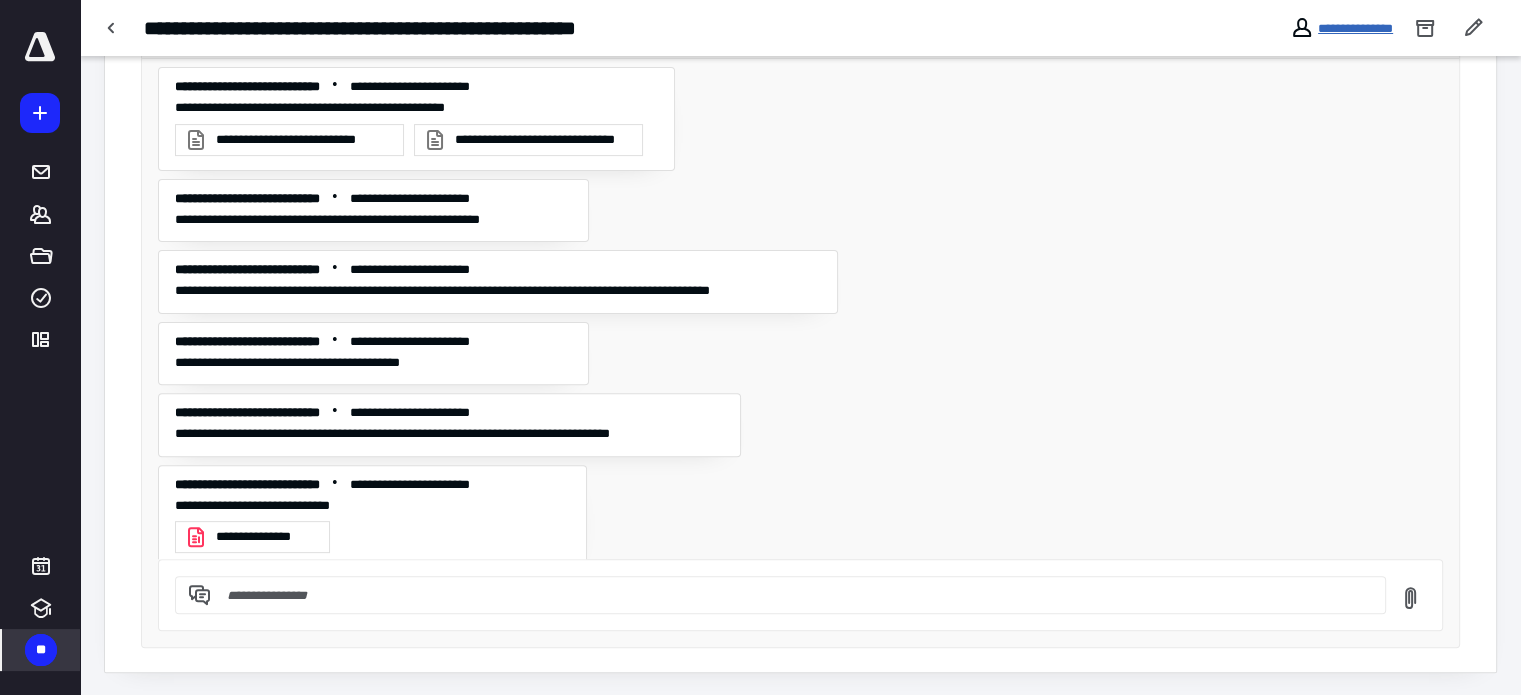 click on "**********" at bounding box center [1355, 28] 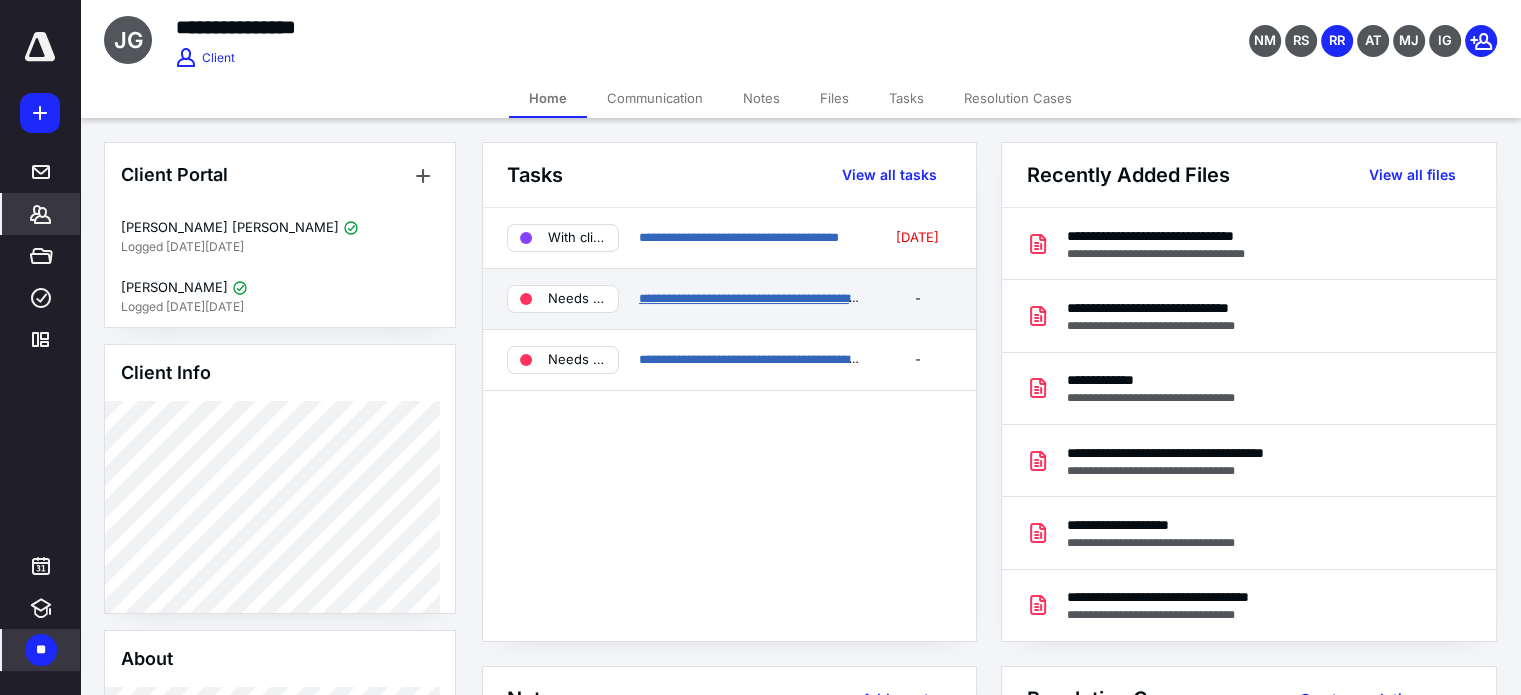 click on "**********" at bounding box center (764, 298) 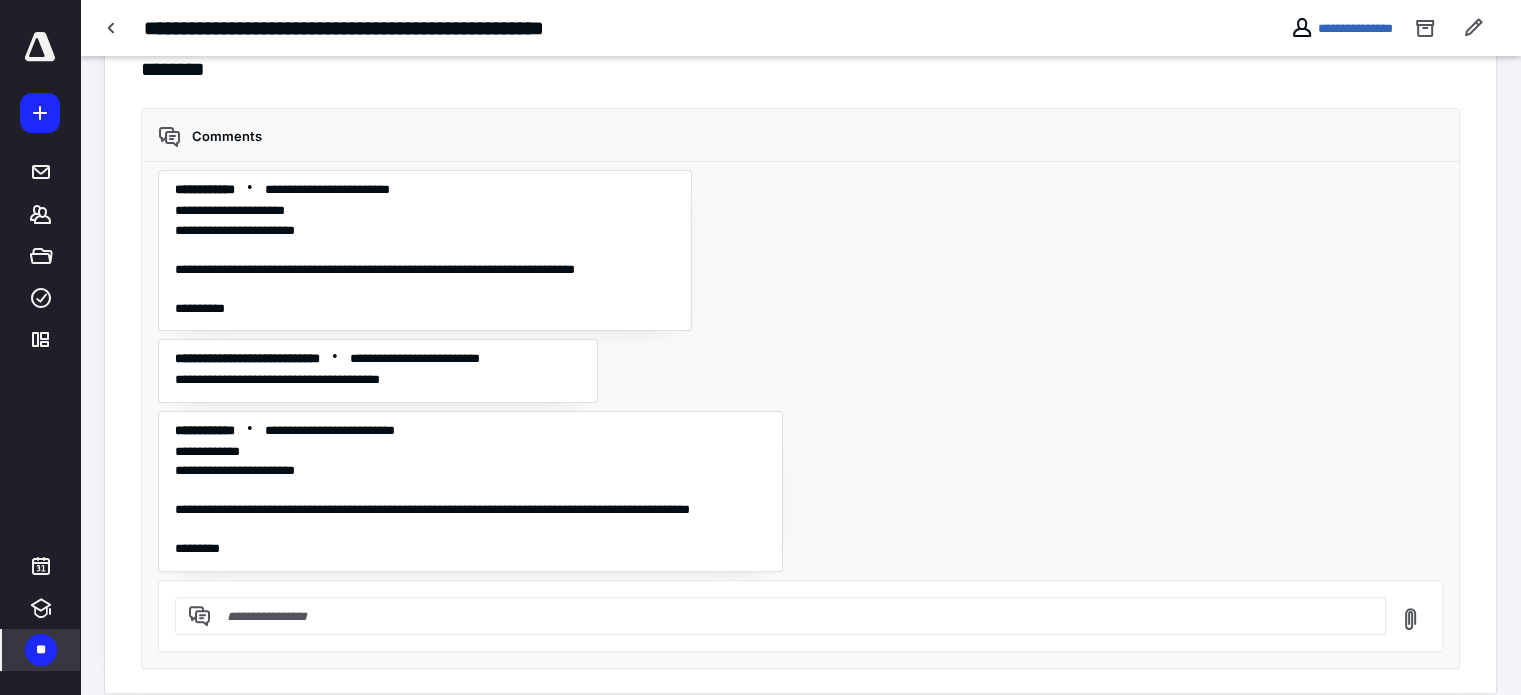 scroll, scrollTop: 487, scrollLeft: 0, axis: vertical 